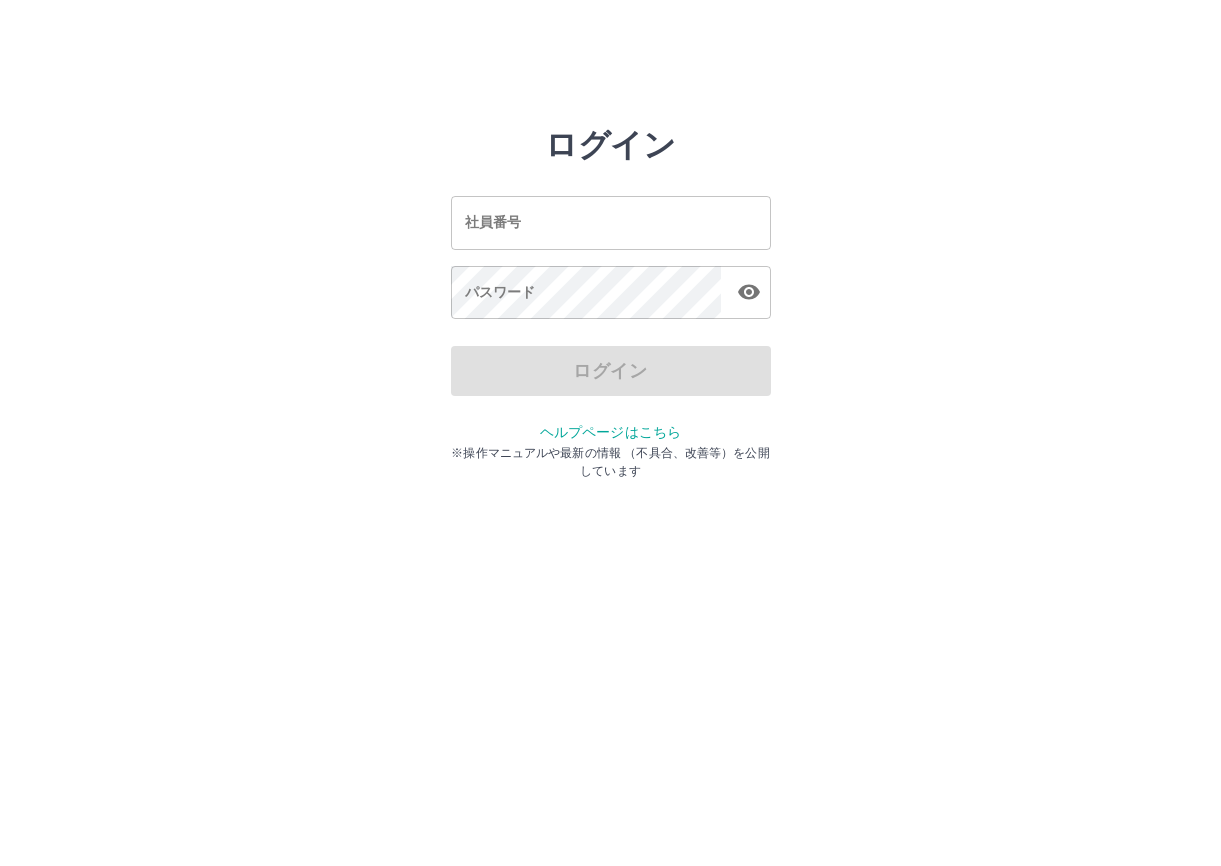 scroll, scrollTop: 0, scrollLeft: 0, axis: both 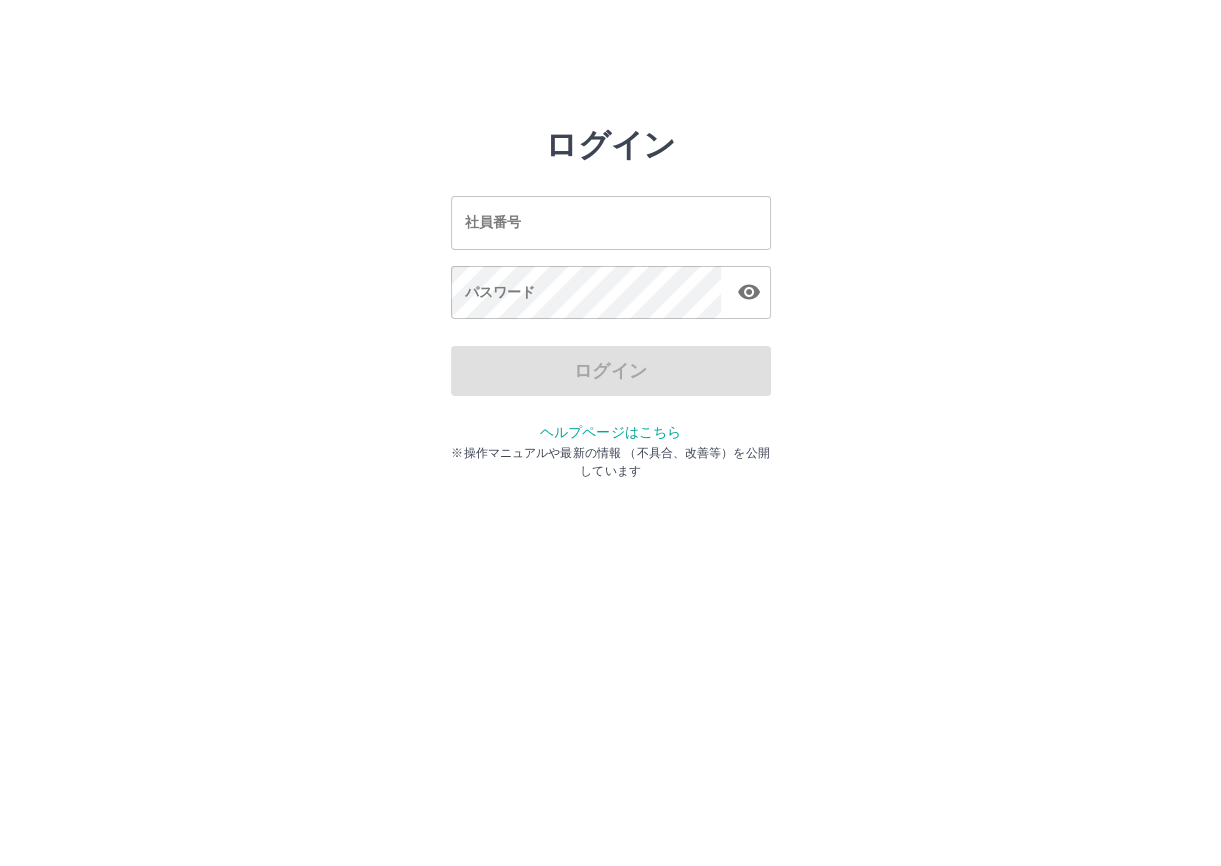 click on "社員番号" at bounding box center (611, 222) 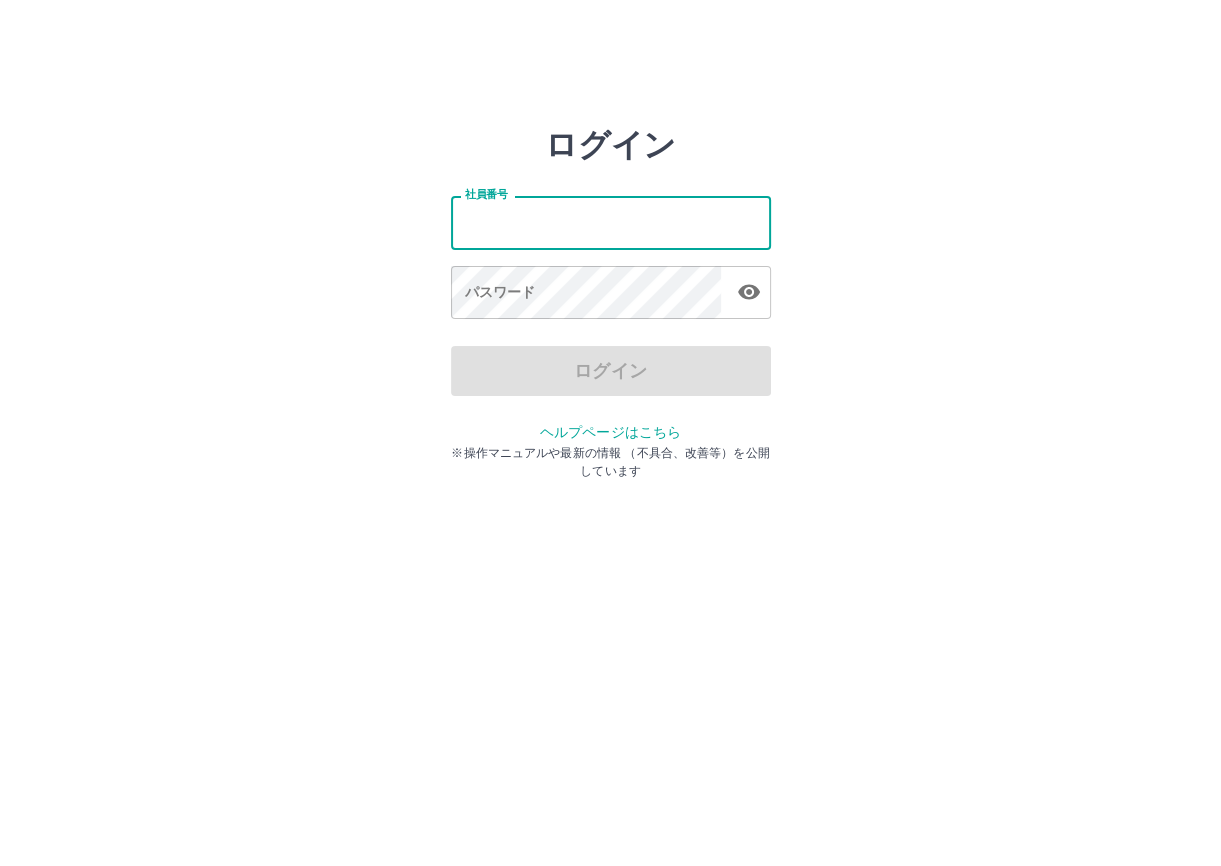 type on "*******" 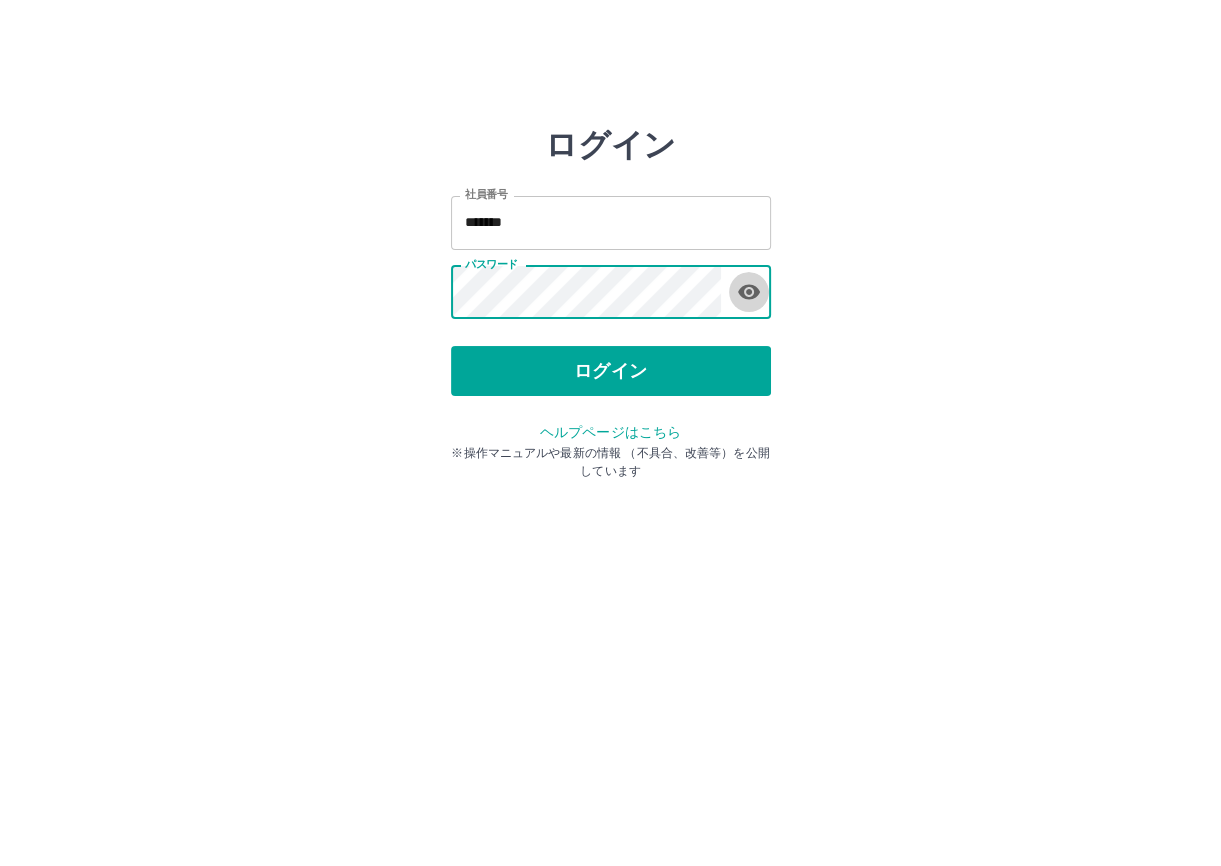 click 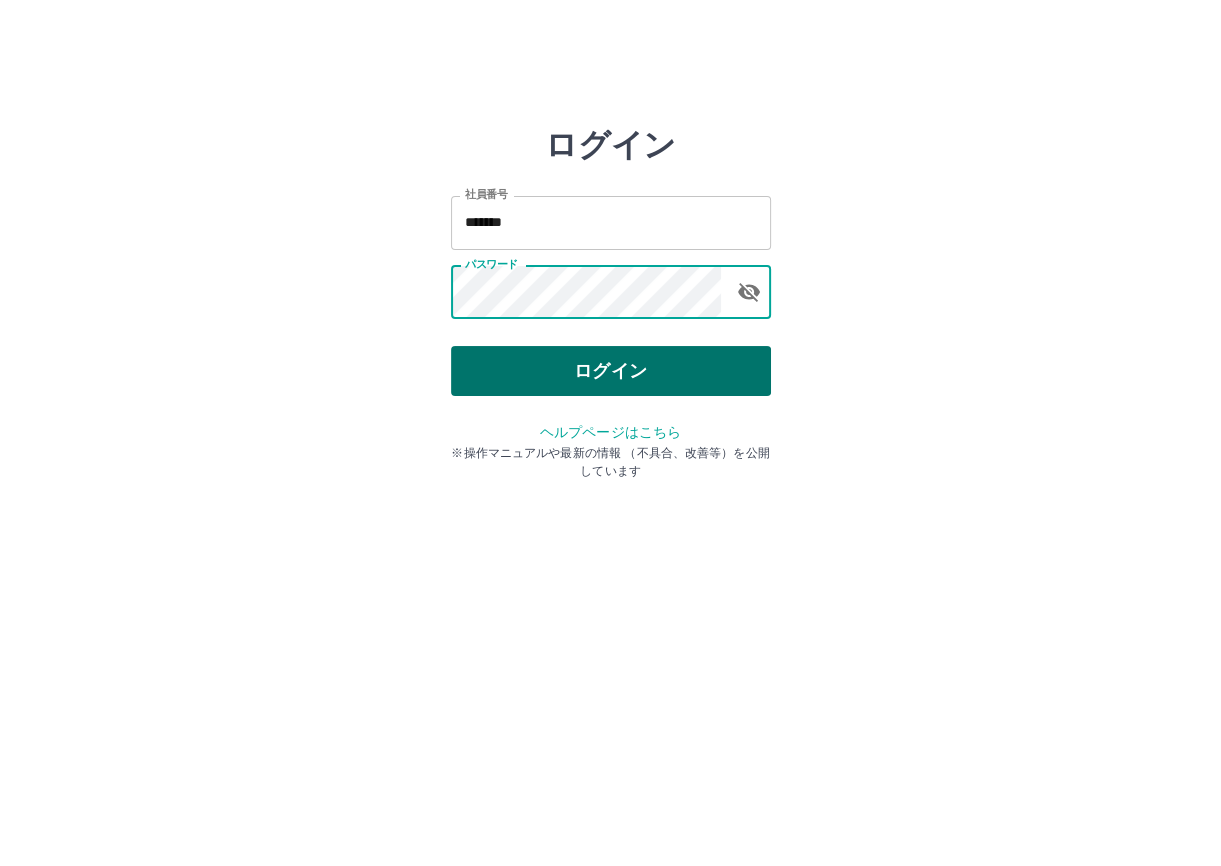 click on "ログイン" at bounding box center [611, 371] 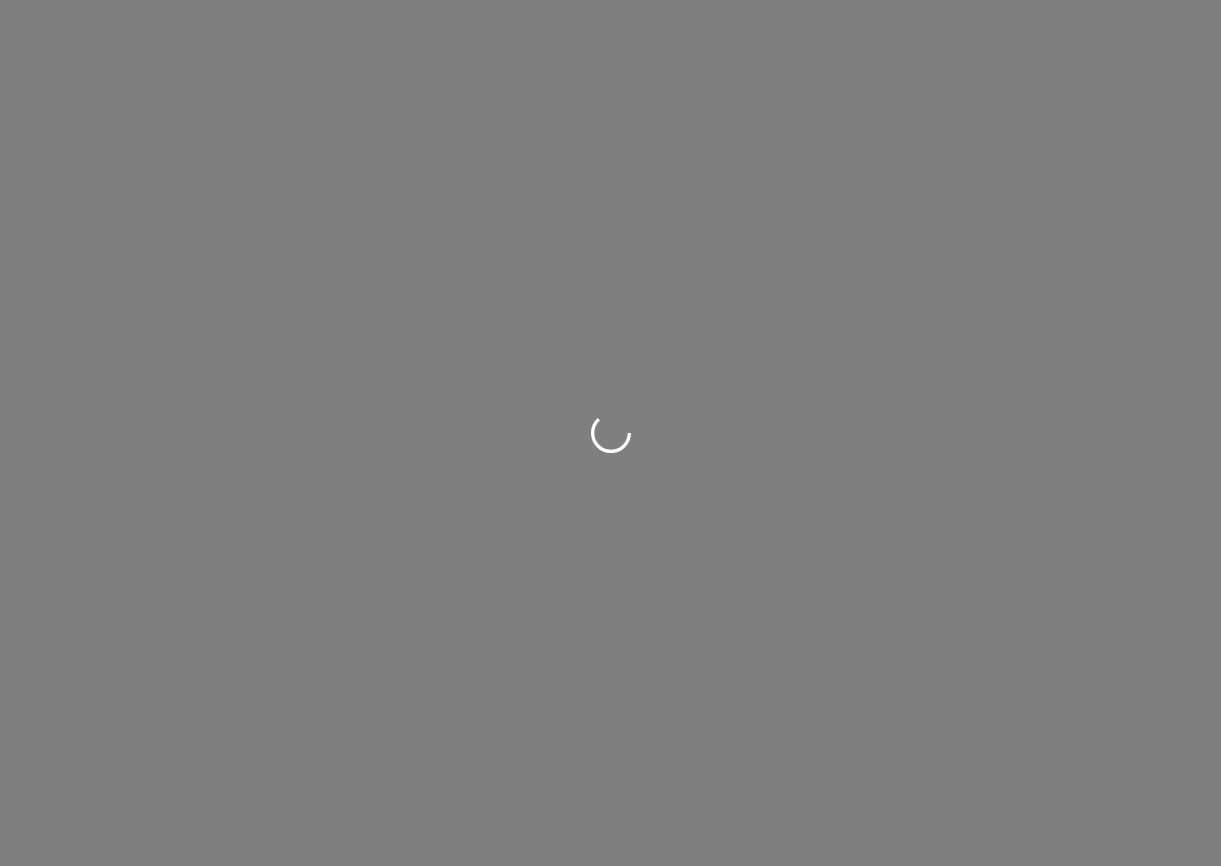 scroll, scrollTop: 0, scrollLeft: 0, axis: both 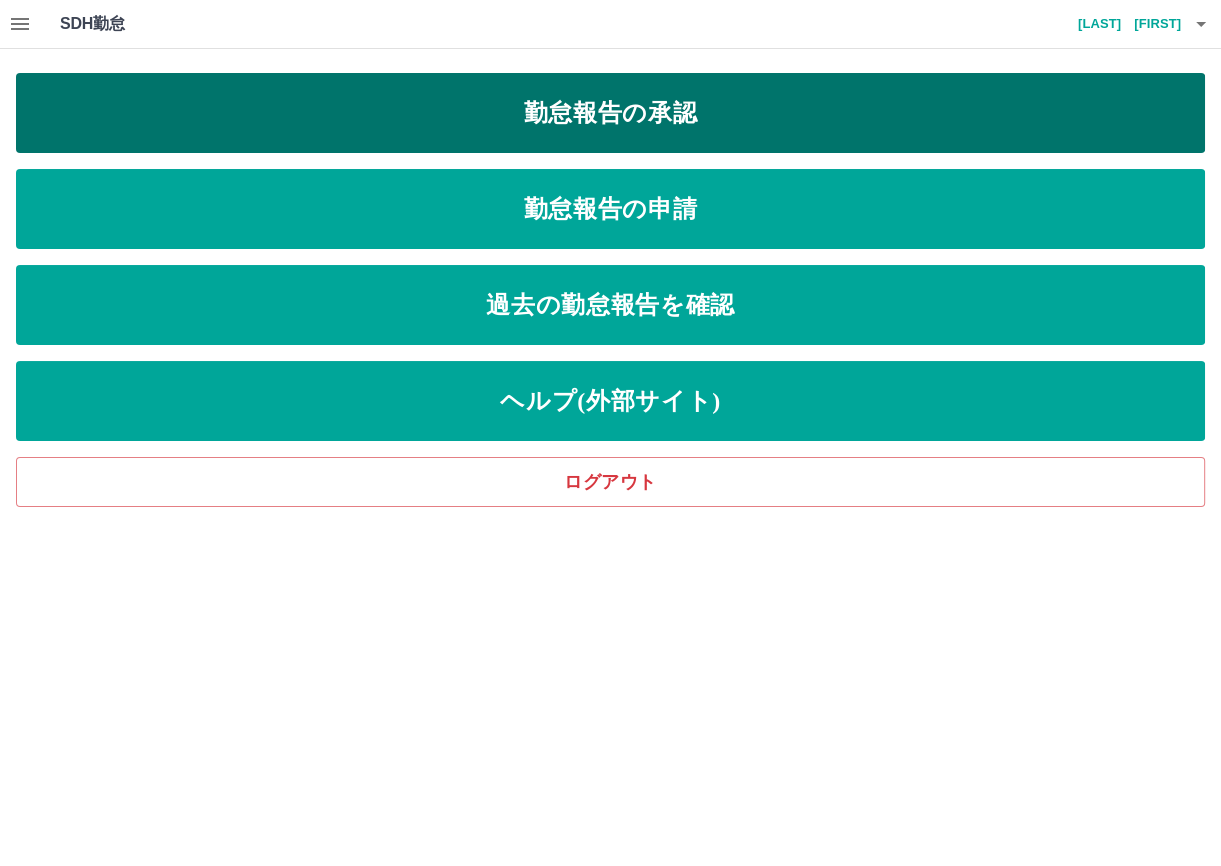 click on "勤怠報告の承認" at bounding box center [610, 113] 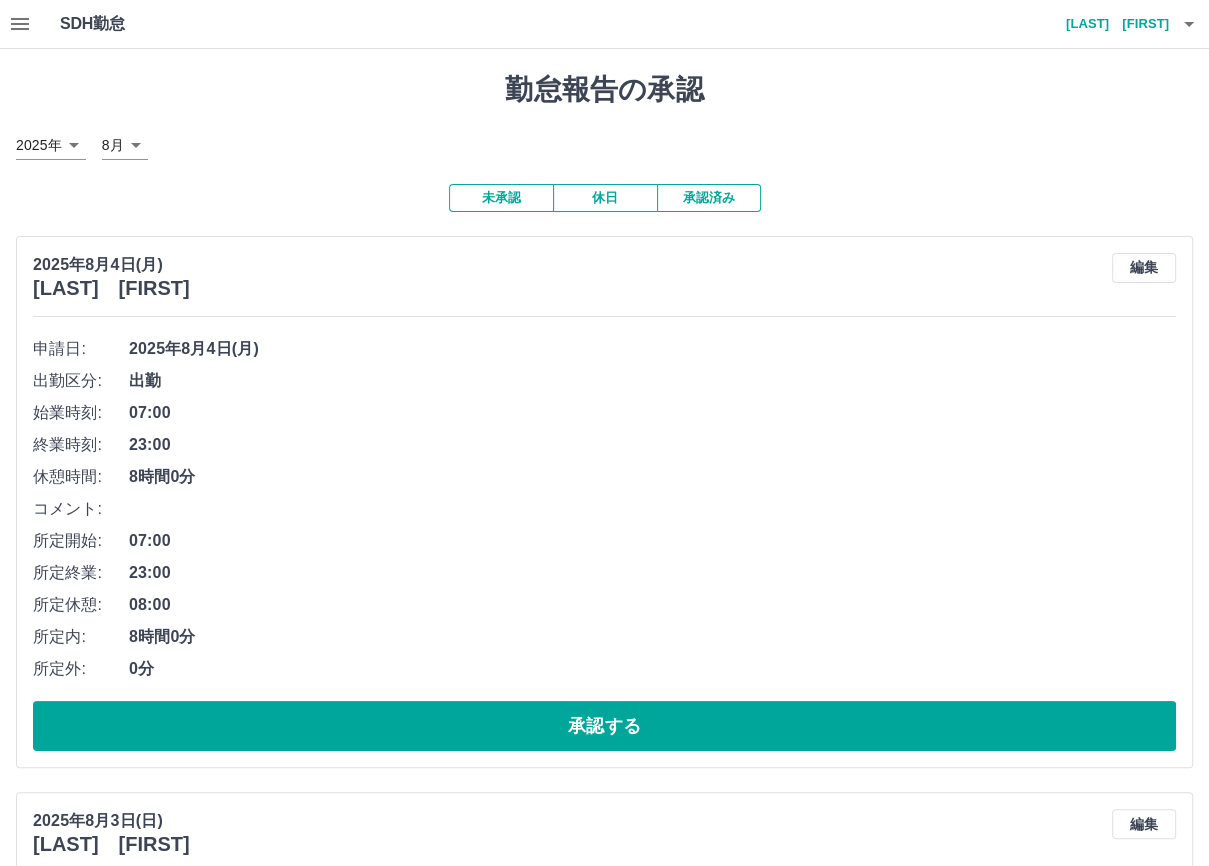 click 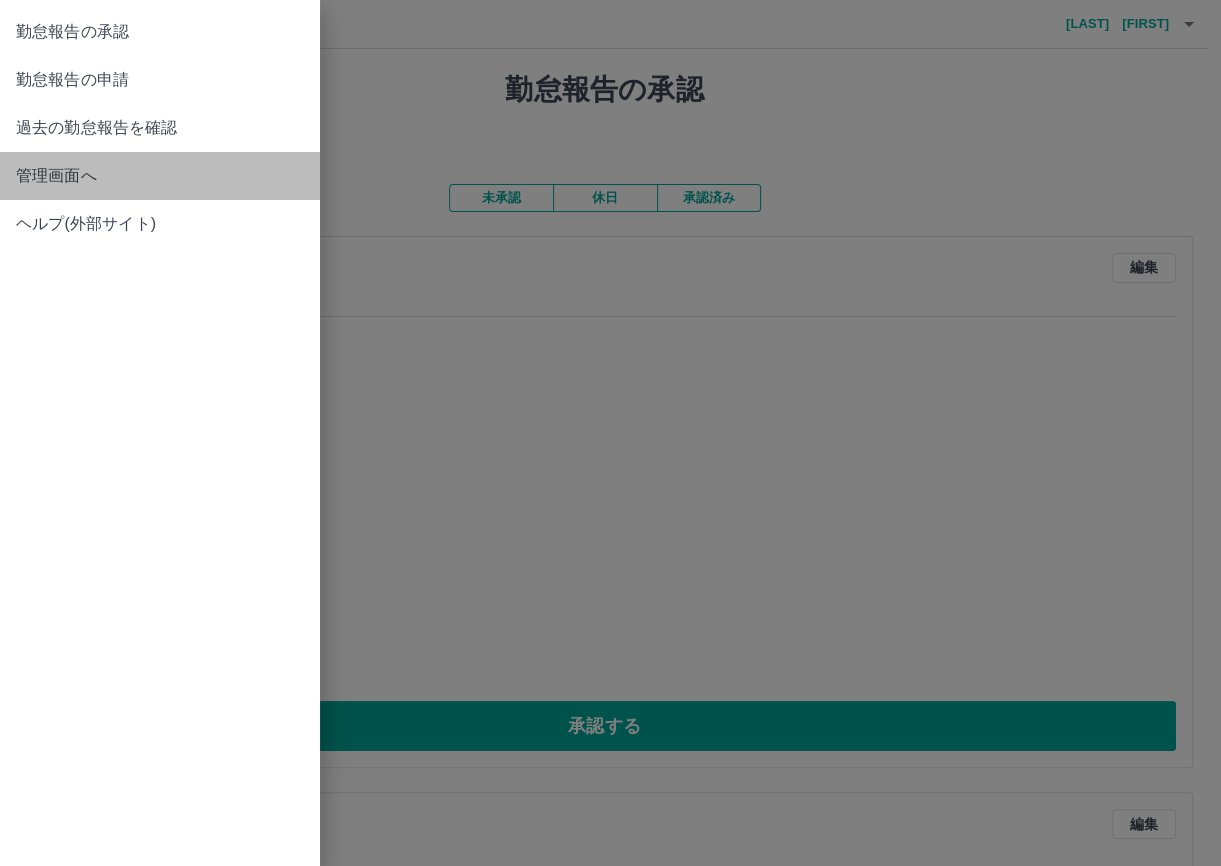 click on "管理画面へ" at bounding box center [160, 176] 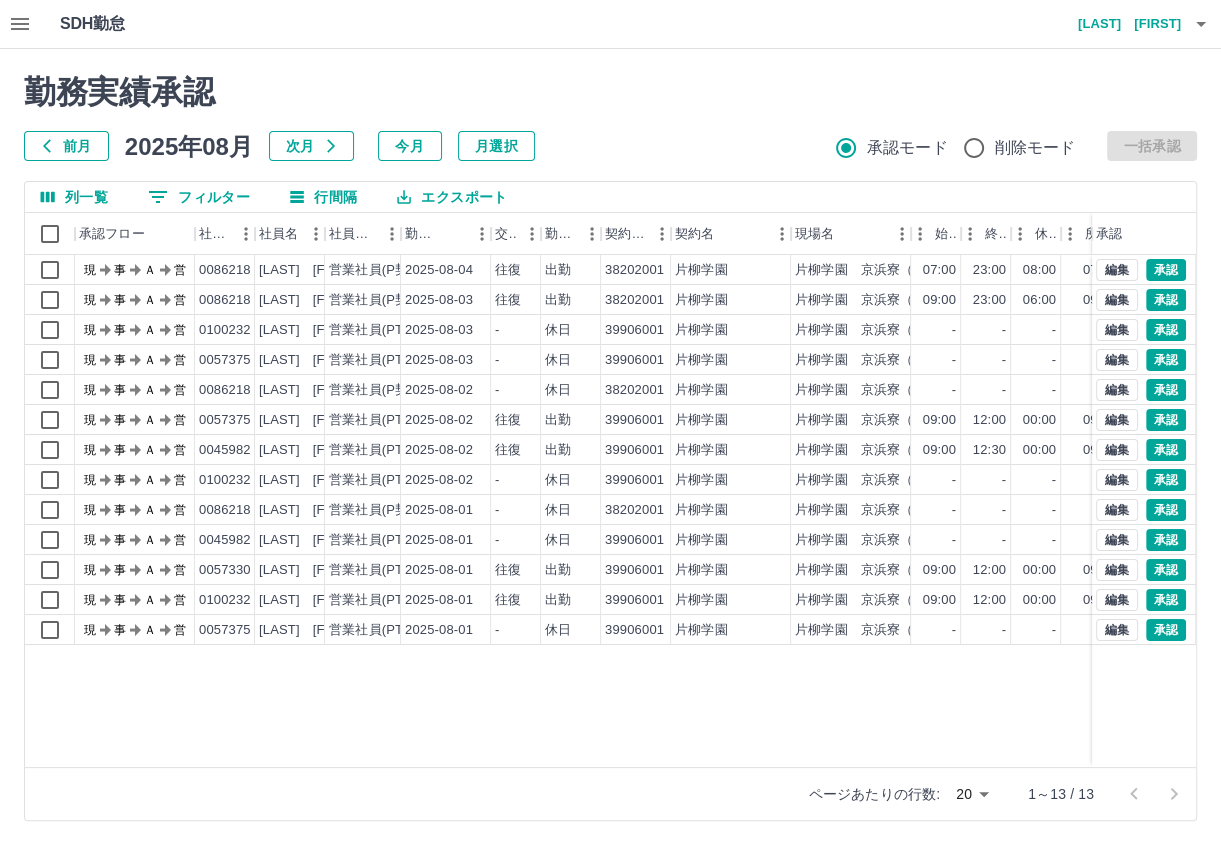 click on "SDH勤怠 松井　麻矢子 勤務実績承認 前月 2025年08月 次月 今月 月選択 承認モード 削除モード 一括承認 列一覧 0 フィルター 行間隔 エクスポート 承認フロー 社員番号 社員名 社員区分 勤務日 交通費 勤務区分 契約コード 契約名 現場名 始業 終業 休憩 所定開始 所定終業 所定休憩 拘束 勤務 遅刻等 承認 現 事 Ａ 営 0086218 松井　秀行 営業社員(P契約) 2025-08-04 往復 出勤 38202001 片柳学園 片柳学園　京浜寮（寮管理） 07:00 23:00 08:00 07:00 23:00 08:00 16:00 08:00 00:00 現 事 Ａ 営 0086218 松井　秀行 営業社員(P契約) 2025-08-03 往復 出勤 38202001 片柳学園 片柳学園　京浜寮（寮管理） 09:00 23:00 06:00 09:00 23:00 06:00 14:00 08:00 00:00 現 事 Ａ 営 0100232 山田　喜一 営業社員(PT契約) 2025-08-03  -  休日 39906001 片柳学園 片柳学園　京浜寮（清掃） - - - - - - 00:00 00:00 00:00 現 事 Ａ 営 0057375 2025-08-03  -" at bounding box center [610, 422] 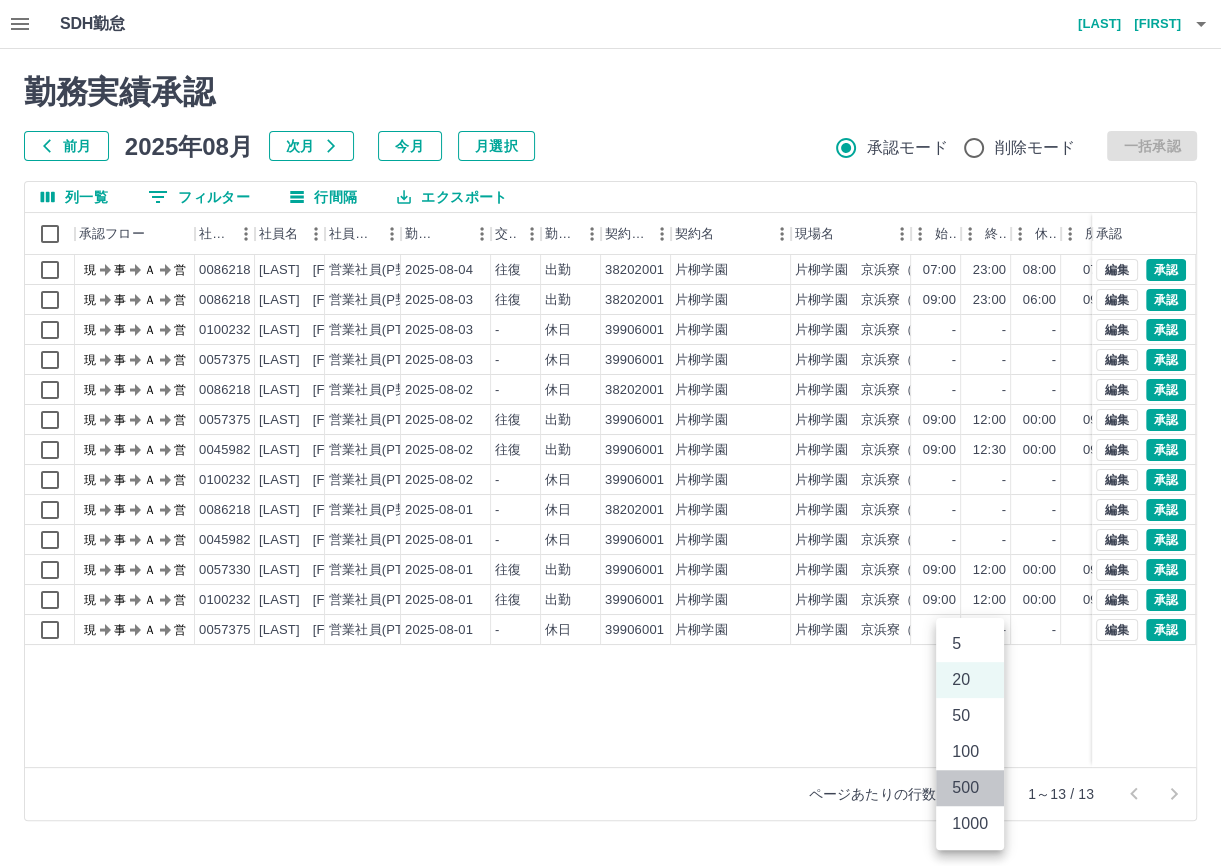 click on "500" at bounding box center (970, 788) 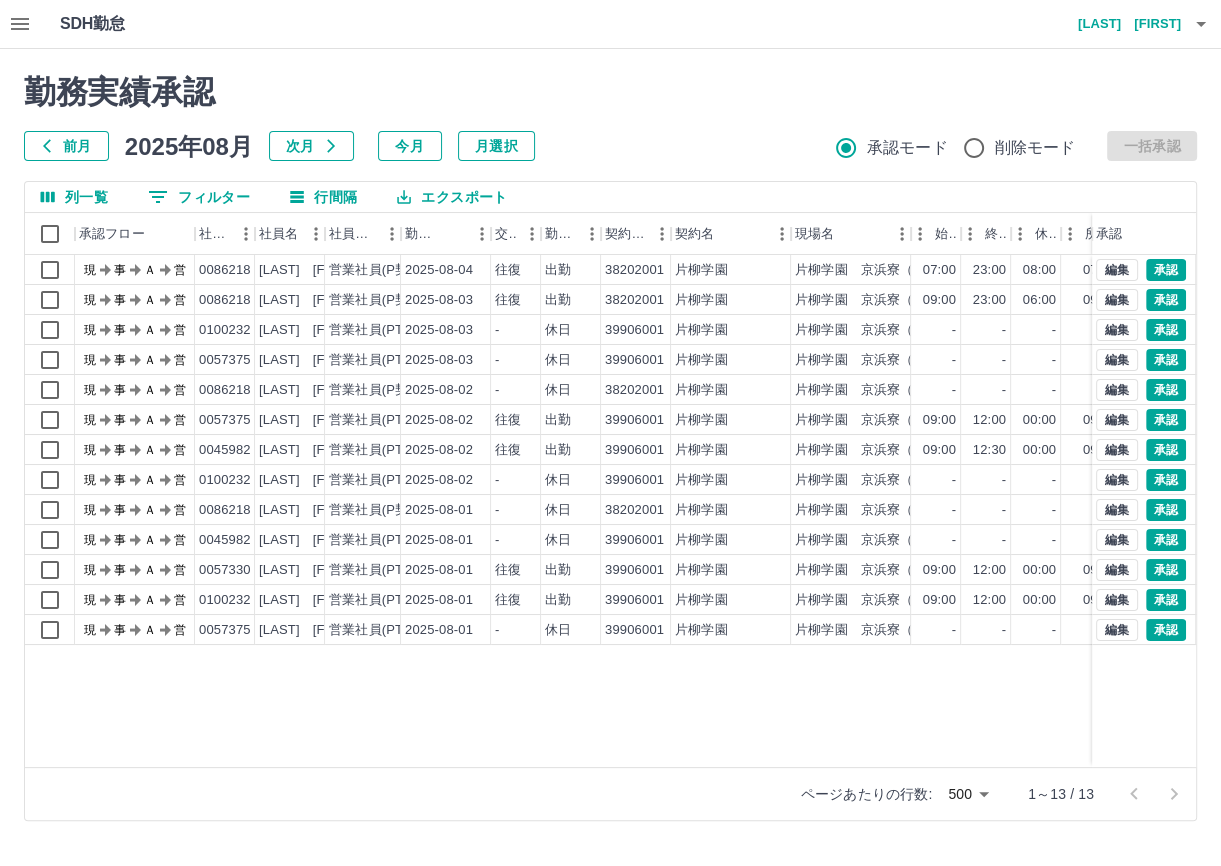 click at bounding box center (20, 24) 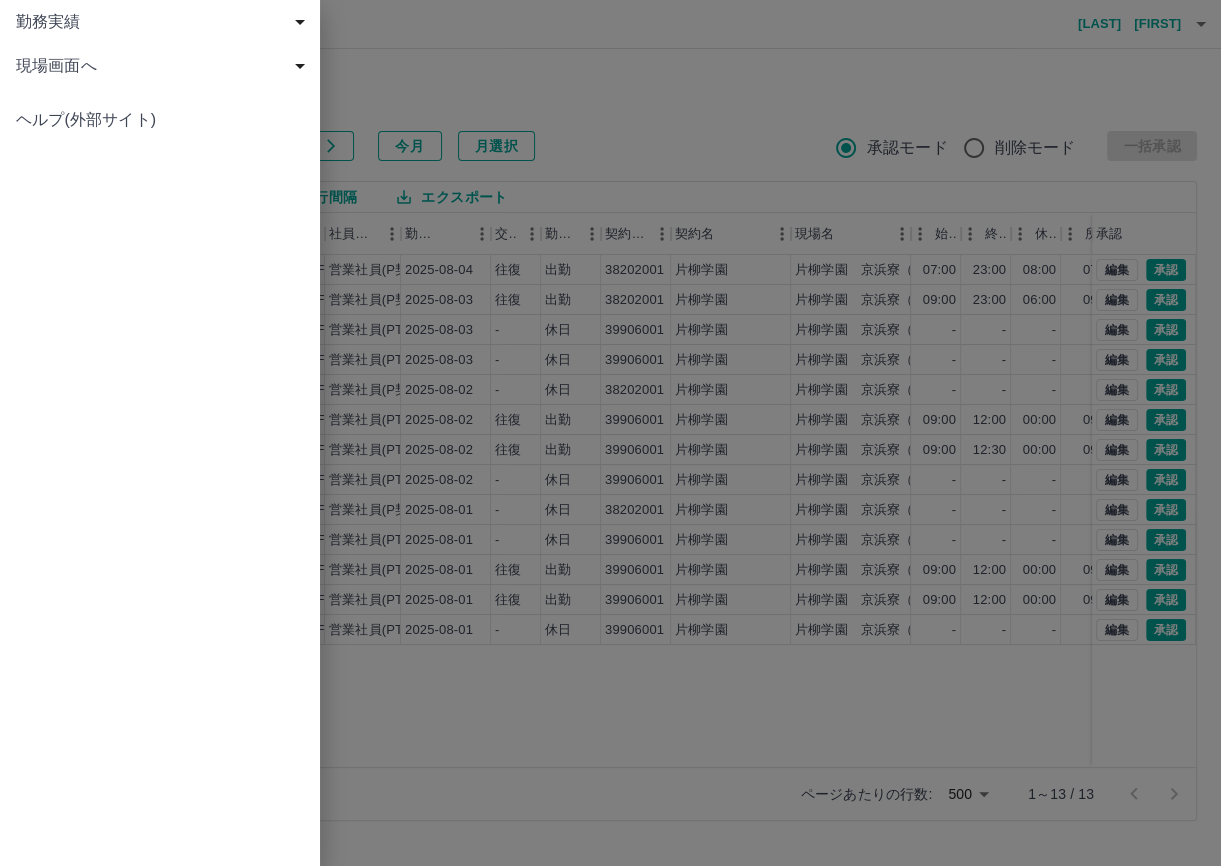 click on "現場画面へ" at bounding box center (164, 66) 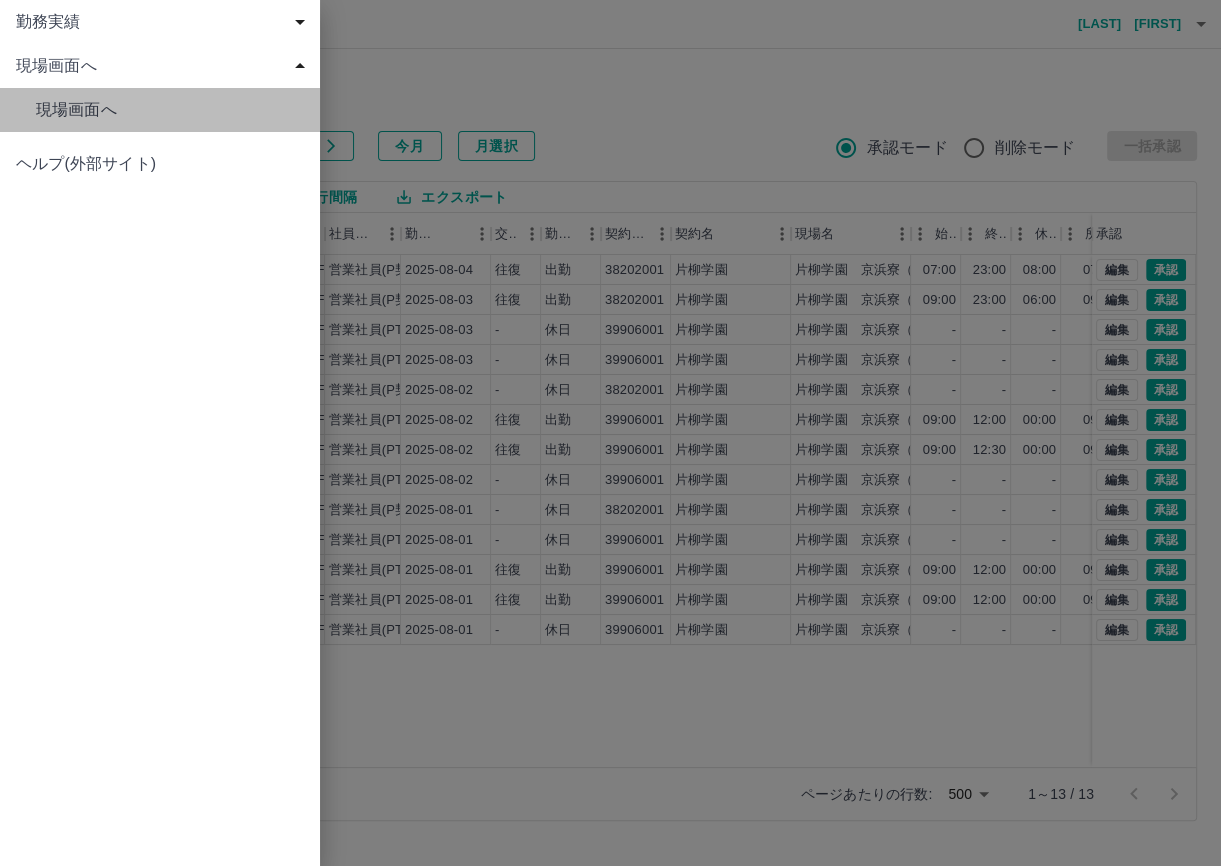 click on "現場画面へ" at bounding box center [170, 110] 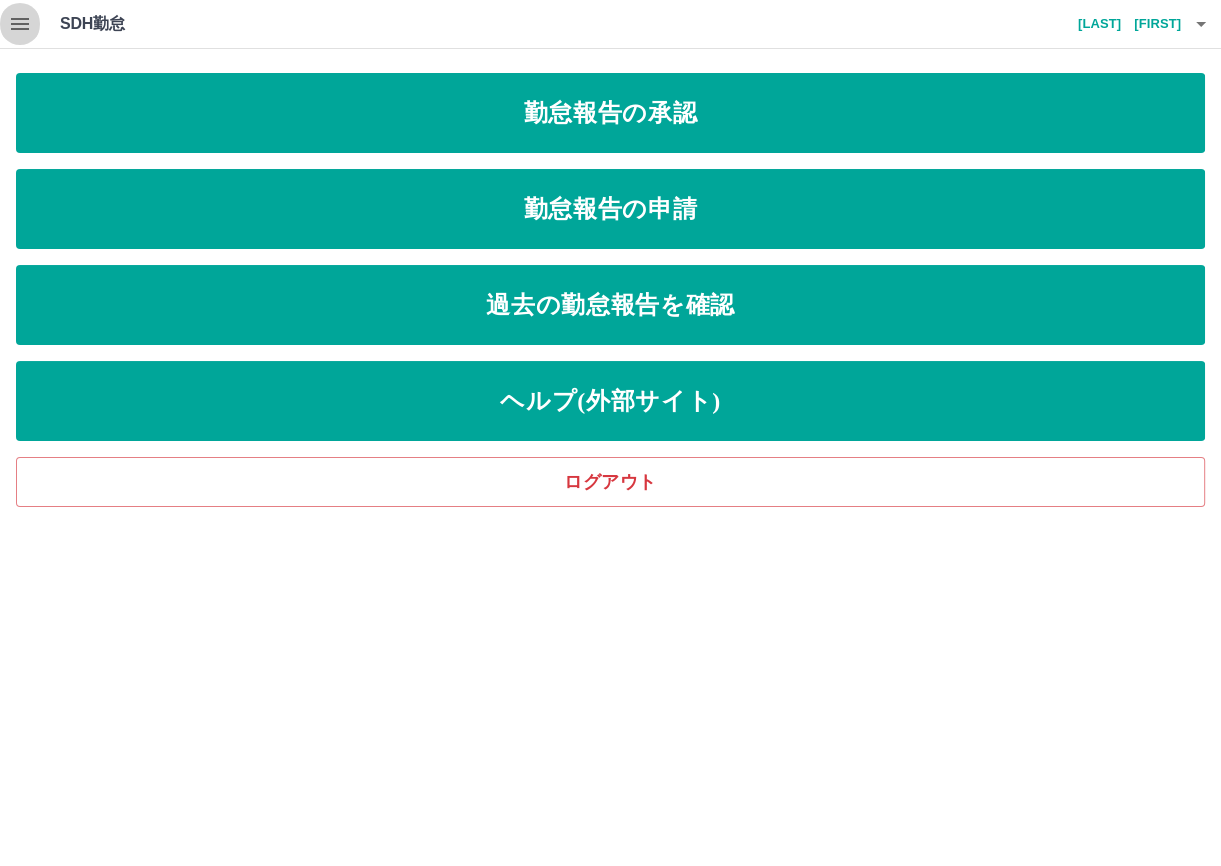 click 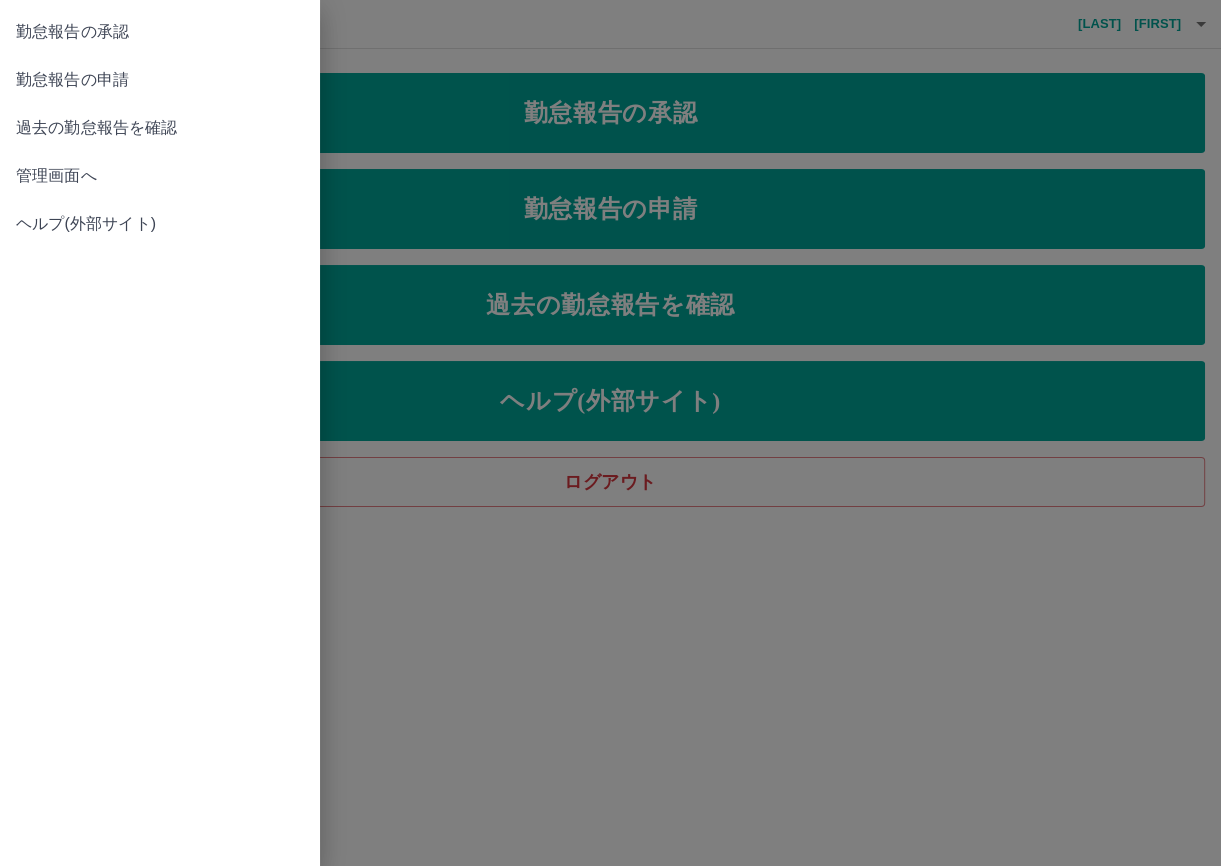 click on "管理画面へ" at bounding box center [160, 176] 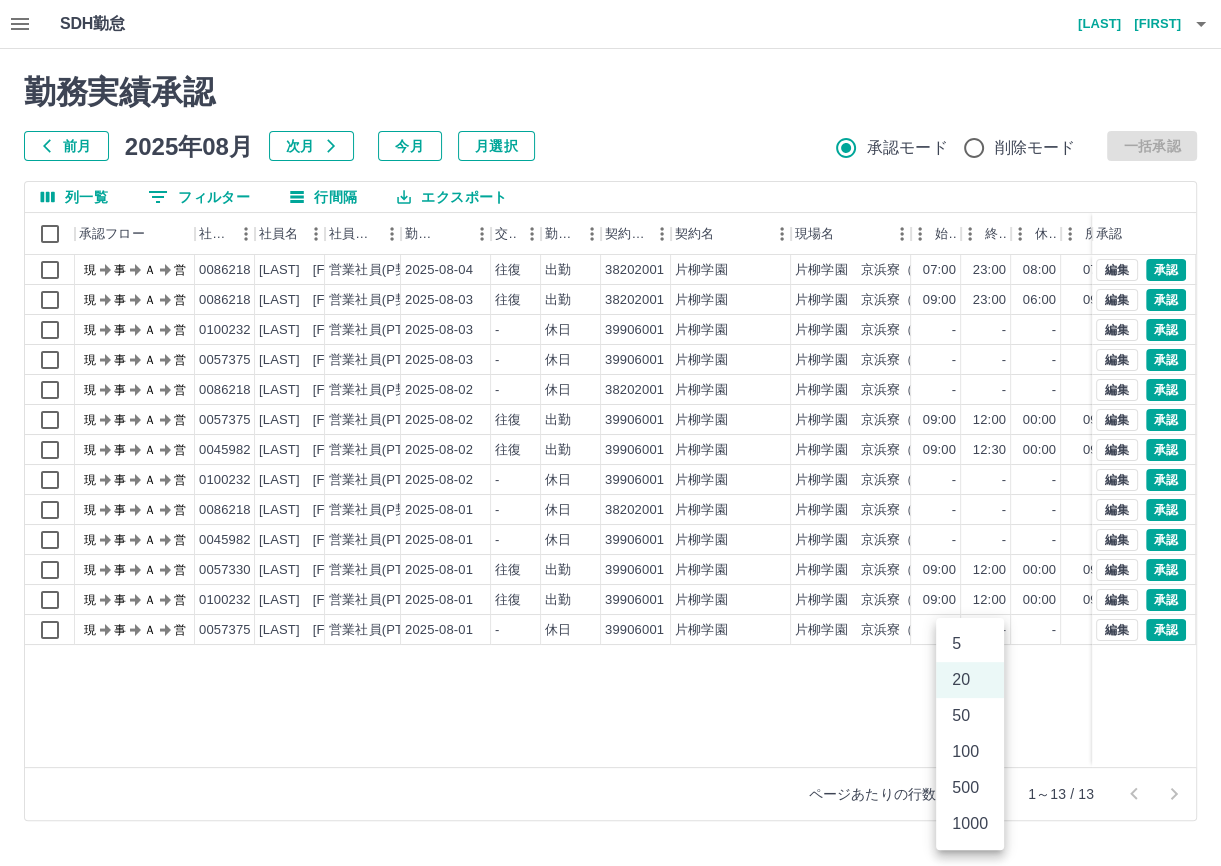 click on "SDH勤怠 松井　麻矢子 勤務実績承認 前月 2025年08月 次月 今月 月選択 承認モード 削除モード 一括承認 列一覧 0 フィルター 行間隔 エクスポート 承認フロー 社員番号 社員名 社員区分 勤務日 交通費 勤務区分 契約コード 契約名 現場名 始業 終業 休憩 所定開始 所定終業 所定休憩 拘束 勤務 遅刻等 承認 現 事 Ａ 営 0086218 松井　秀行 営業社員(P契約) 2025-08-04 往復 出勤 38202001 片柳学園 片柳学園　京浜寮（寮管理） 07:00 23:00 08:00 07:00 23:00 08:00 16:00 08:00 00:00 現 事 Ａ 営 0086218 松井　秀行 営業社員(P契約) 2025-08-03 往復 出勤 38202001 片柳学園 片柳学園　京浜寮（寮管理） 09:00 23:00 06:00 09:00 23:00 06:00 14:00 08:00 00:00 現 事 Ａ 営 0100232 山田　喜一 営業社員(PT契約) 2025-08-03  -  休日 39906001 片柳学園 片柳学園　京浜寮（清掃） - - - - - - 00:00 00:00 00:00 現 事 Ａ 営 0057375 2025-08-03  -" at bounding box center (610, 422) 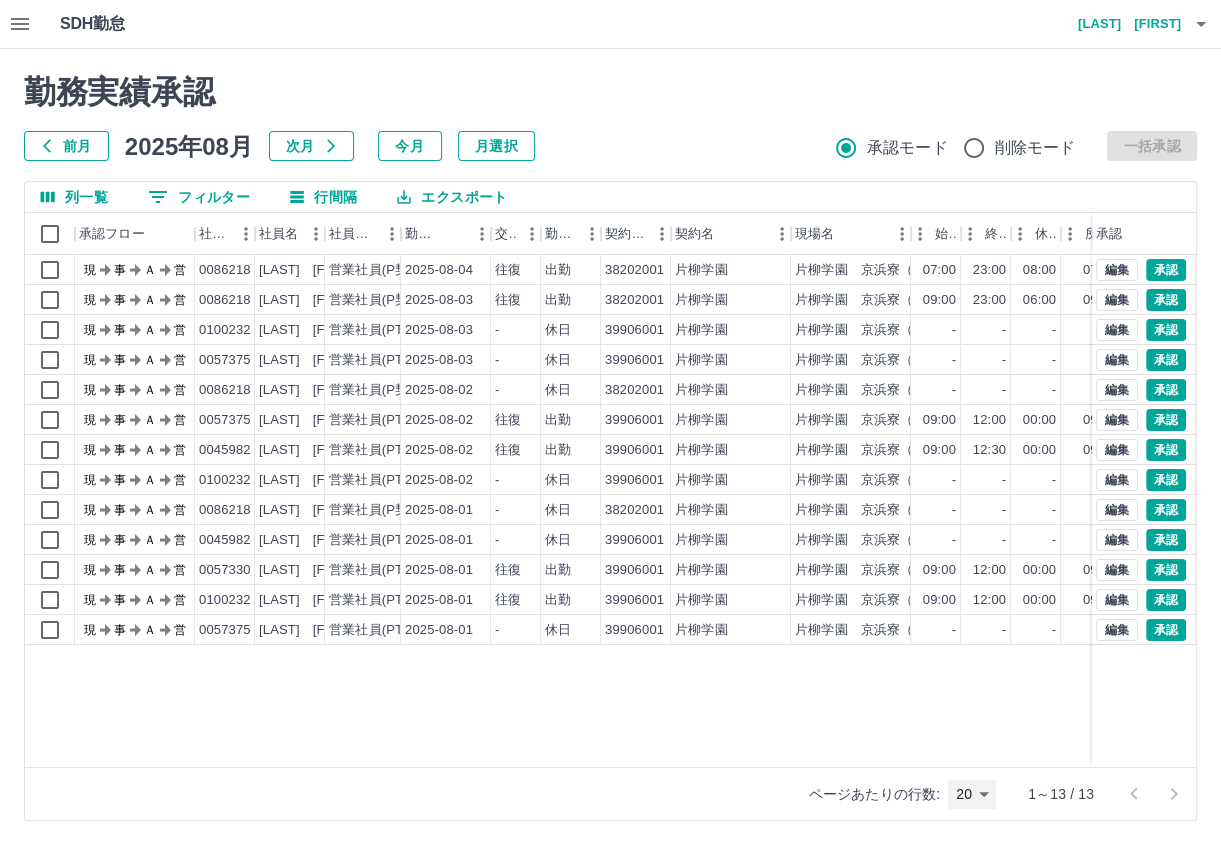 type on "***" 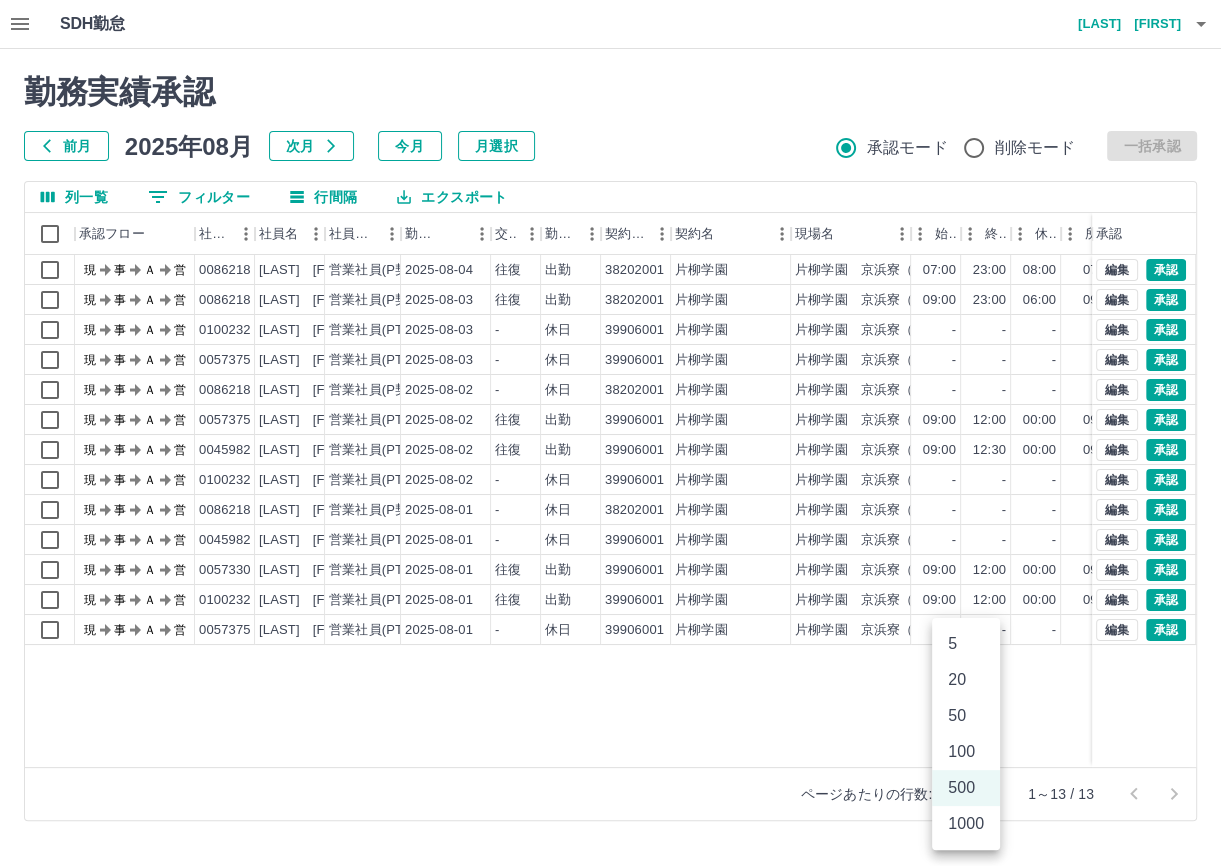 click on "SDH勤怠 松井　麻矢子 勤務実績承認 前月 2025年08月 次月 今月 月選択 承認モード 削除モード 一括承認 列一覧 0 フィルター 行間隔 エクスポート 承認フロー 社員番号 社員名 社員区分 勤務日 交通費 勤務区分 契約コード 契約名 現場名 始業 終業 休憩 所定開始 所定終業 所定休憩 拘束 勤務 遅刻等 承認 現 事 Ａ 営 0086218 松井　秀行 営業社員(P契約) 2025-08-04 往復 出勤 38202001 片柳学園 片柳学園　京浜寮（寮管理） 07:00 23:00 08:00 07:00 23:00 08:00 16:00 08:00 00:00 現 事 Ａ 営 0086218 松井　秀行 営業社員(P契約) 2025-08-03 往復 出勤 38202001 片柳学園 片柳学園　京浜寮（寮管理） 09:00 23:00 06:00 09:00 23:00 06:00 14:00 08:00 00:00 現 事 Ａ 営 0100232 山田　喜一 営業社員(PT契約) 2025-08-03  -  休日 39906001 片柳学園 片柳学園　京浜寮（清掃） - - - - - - 00:00 00:00 00:00 現 事 Ａ 営 0057375 2025-08-03  -" at bounding box center [610, 422] 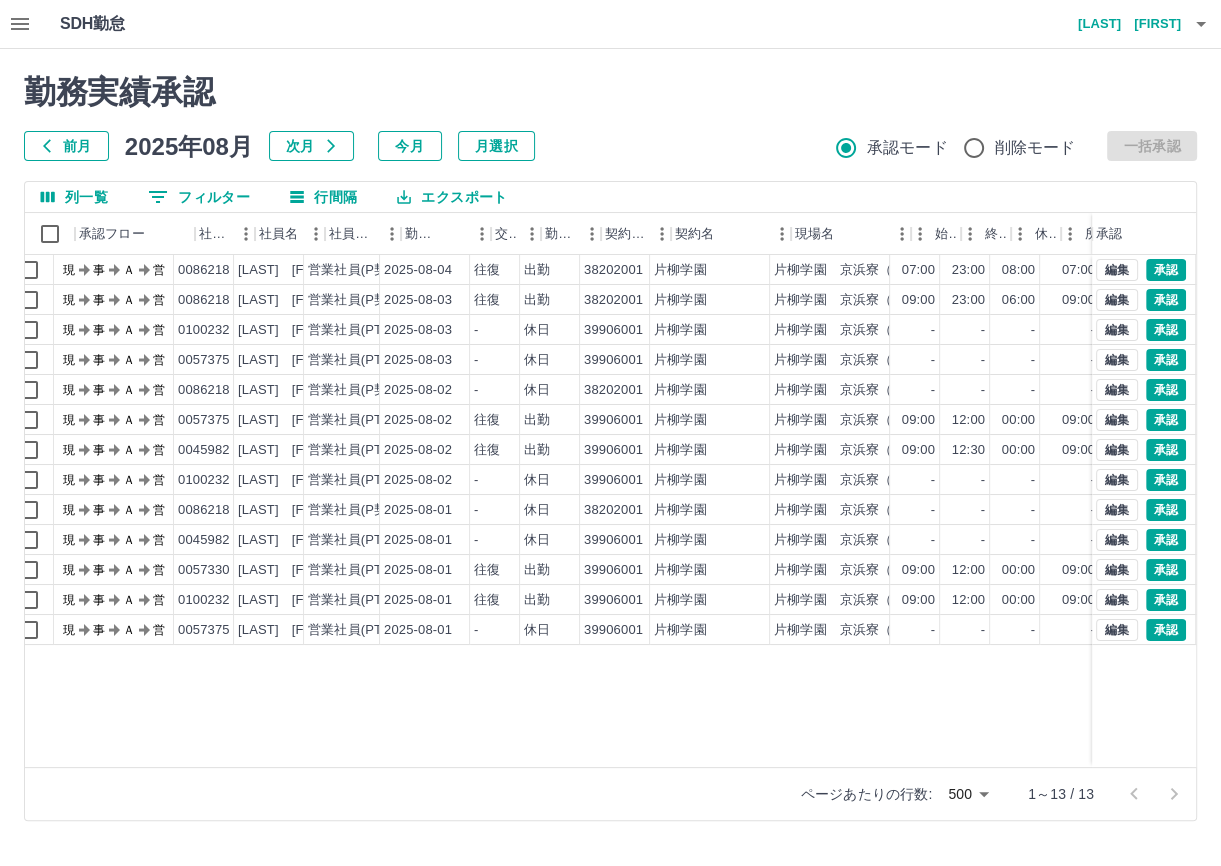 scroll, scrollTop: 0, scrollLeft: 0, axis: both 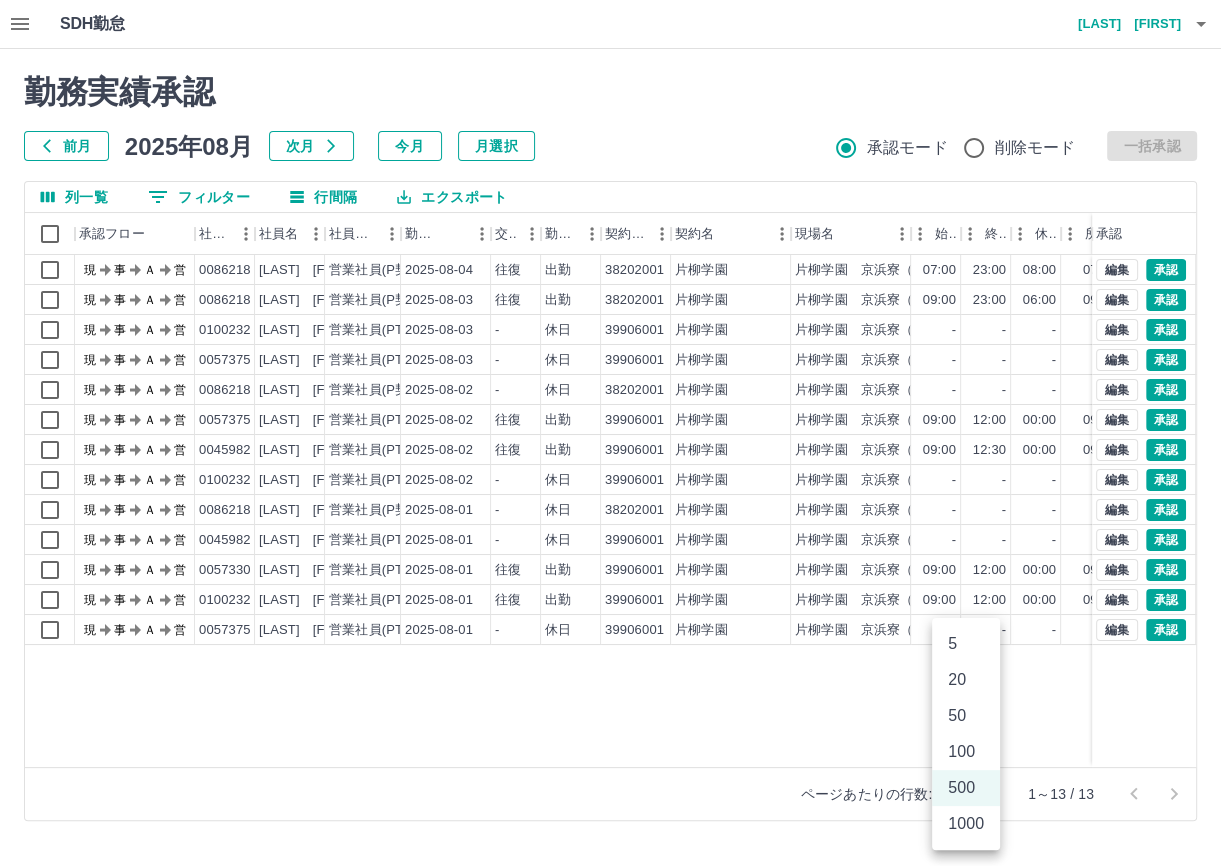 click on "SDH勤怠 松井　麻矢子 勤務実績承認 前月 2025年08月 次月 今月 月選択 承認モード 削除モード 一括承認 列一覧 0 フィルター 行間隔 エクスポート 承認フロー 社員番号 社員名 社員区分 勤務日 交通費 勤務区分 契約コード 契約名 現場名 始業 終業 休憩 所定開始 所定終業 所定休憩 拘束 勤務 遅刻等 承認 現 事 Ａ 営 0086218 松井　秀行 営業社員(P契約) 2025-08-04 往復 出勤 38202001 片柳学園 片柳学園　京浜寮（寮管理） 07:00 23:00 08:00 07:00 23:00 08:00 16:00 08:00 00:00 現 事 Ａ 営 0086218 松井　秀行 営業社員(P契約) 2025-08-03 往復 出勤 38202001 片柳学園 片柳学園　京浜寮（寮管理） 09:00 23:00 06:00 09:00 23:00 06:00 14:00 08:00 00:00 現 事 Ａ 営 0100232 山田　喜一 営業社員(PT契約) 2025-08-03  -  休日 39906001 片柳学園 片柳学園　京浜寮（清掃） - - - - - - 00:00 00:00 00:00 現 事 Ａ 営 0057375 2025-08-03  -" at bounding box center (610, 422) 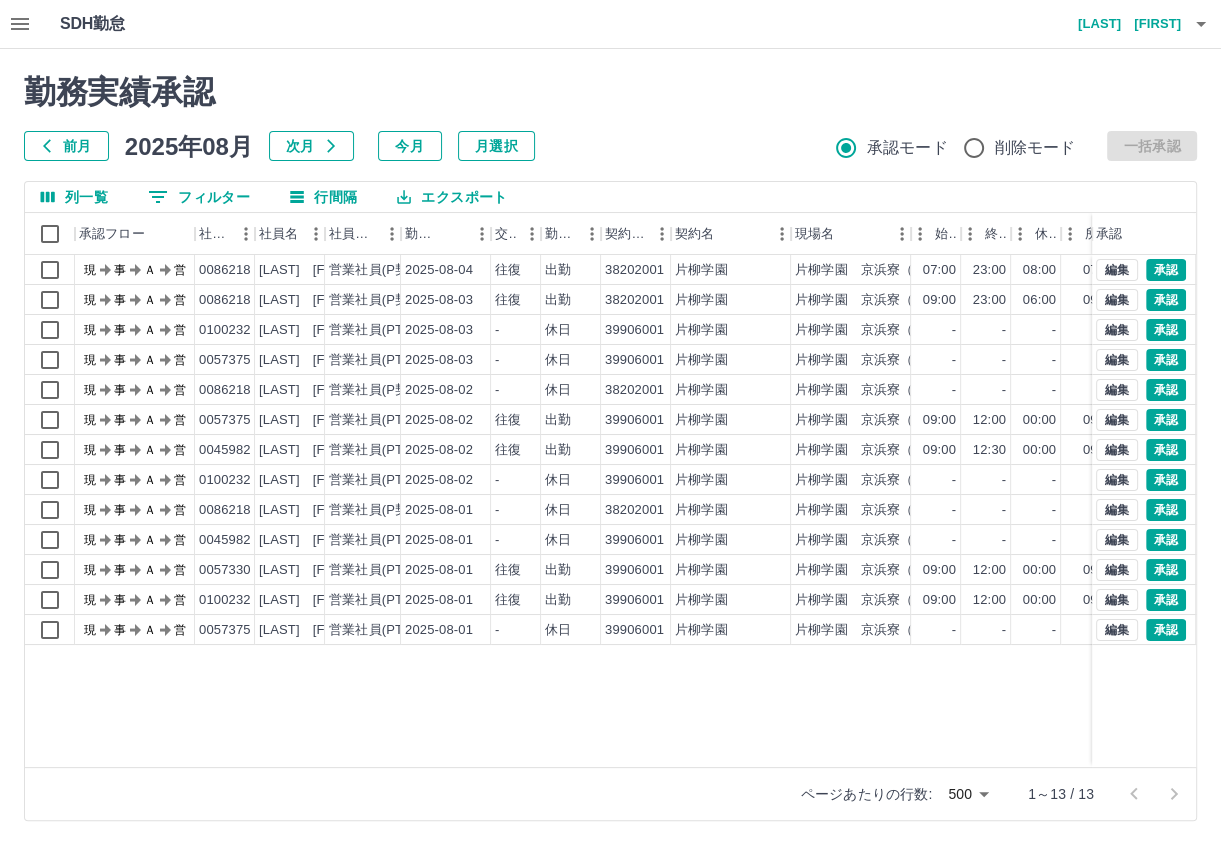 click on "前月" at bounding box center (66, 146) 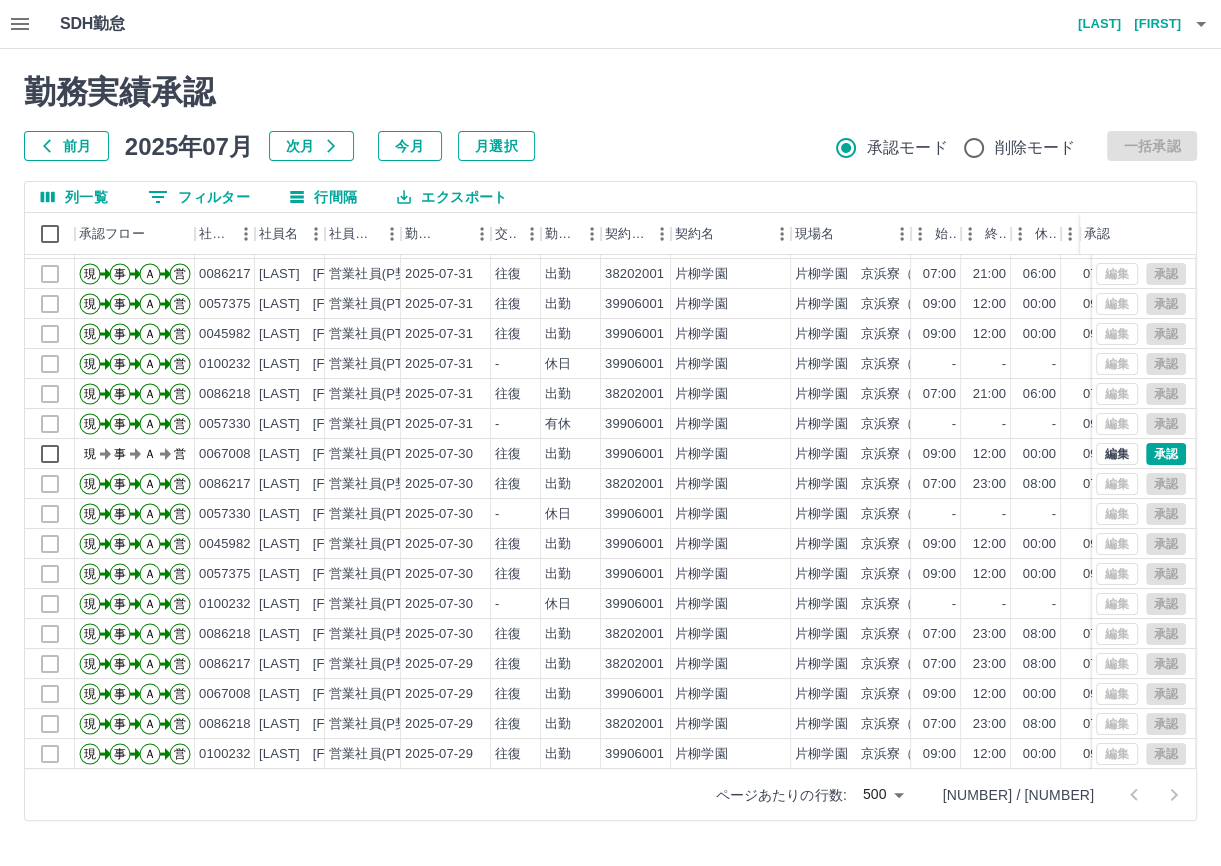 scroll, scrollTop: 0, scrollLeft: 0, axis: both 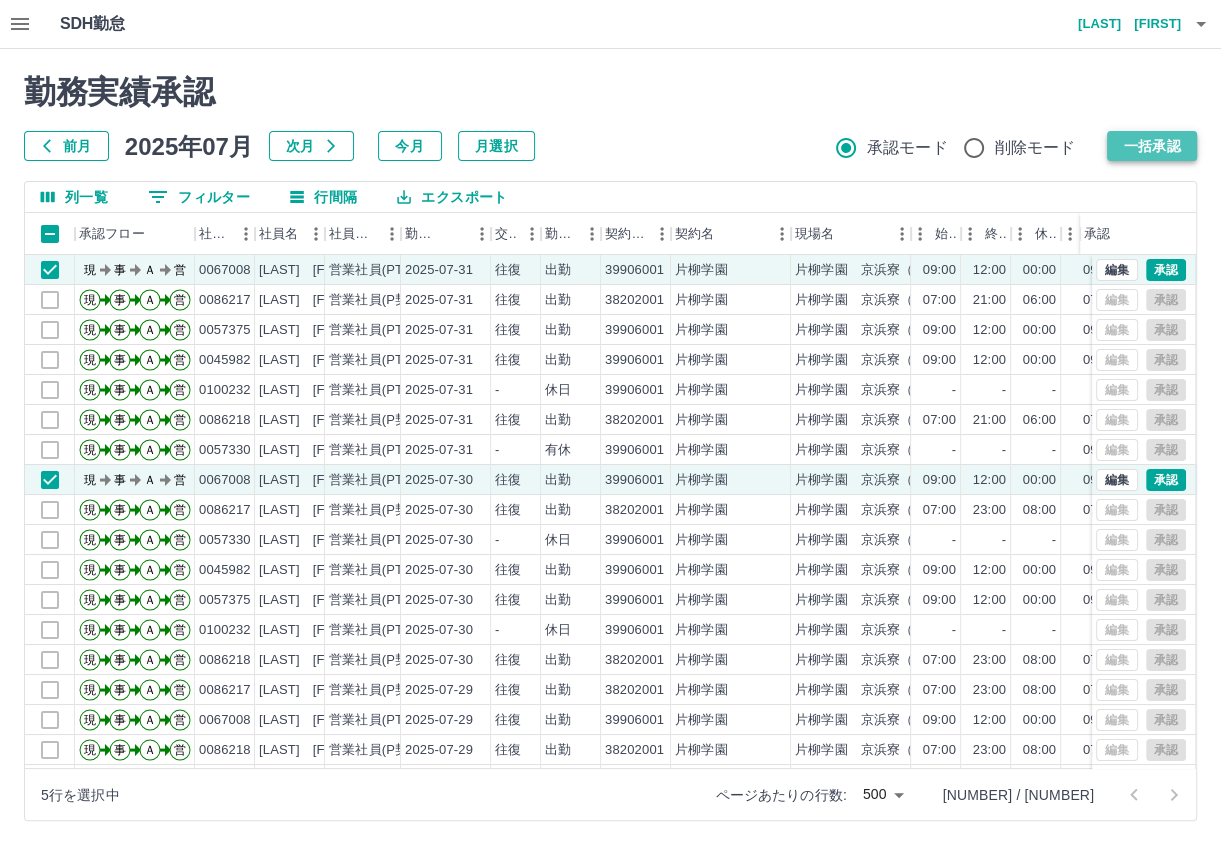 click on "一括承認" at bounding box center [1152, 146] 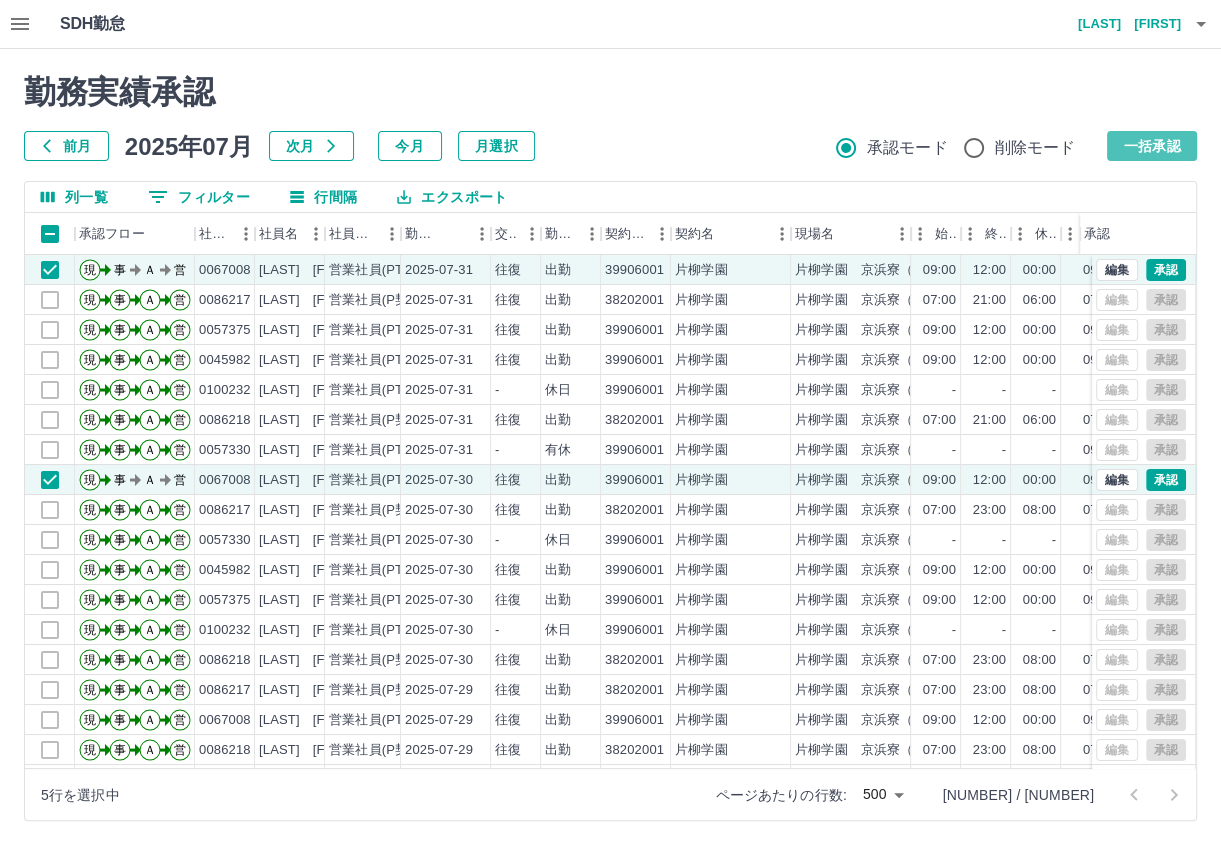 click on "一括承認" at bounding box center [1152, 146] 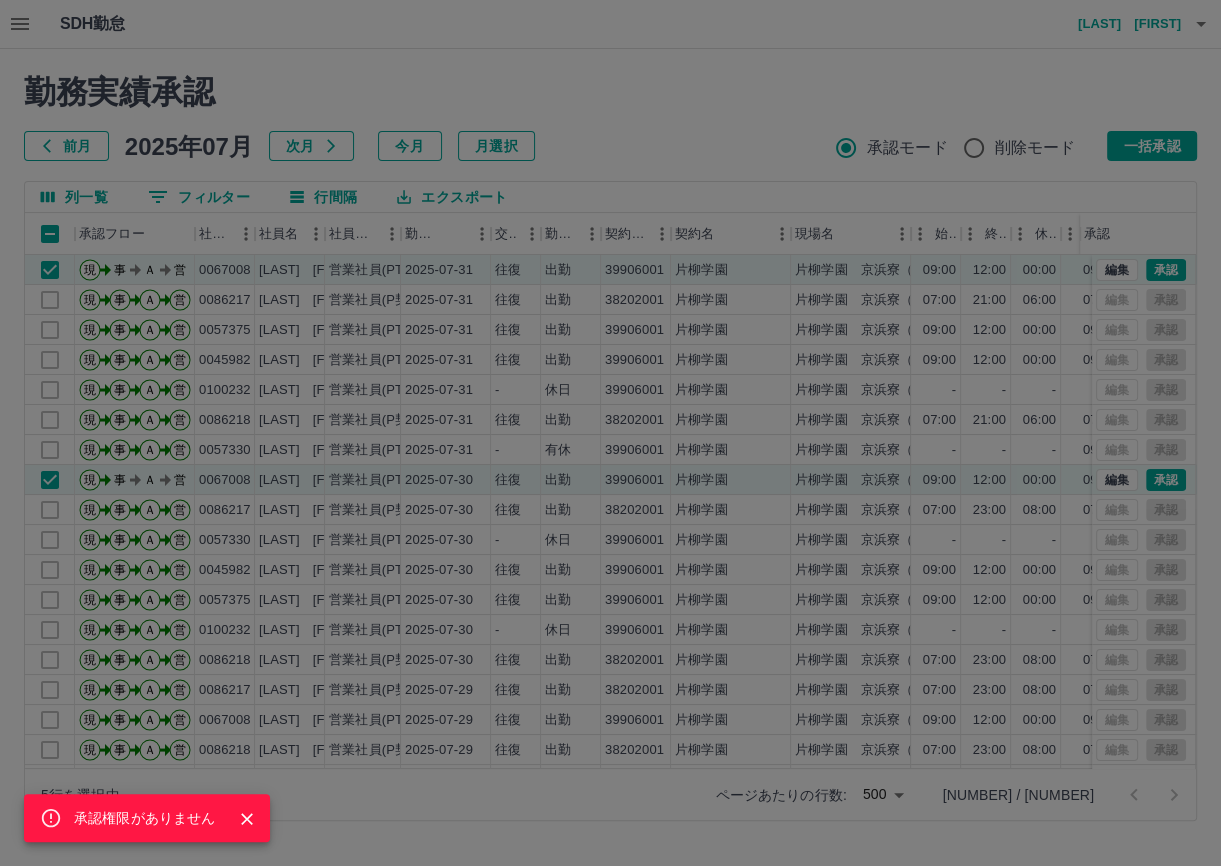 click on "承認権限がありません" at bounding box center [610, 433] 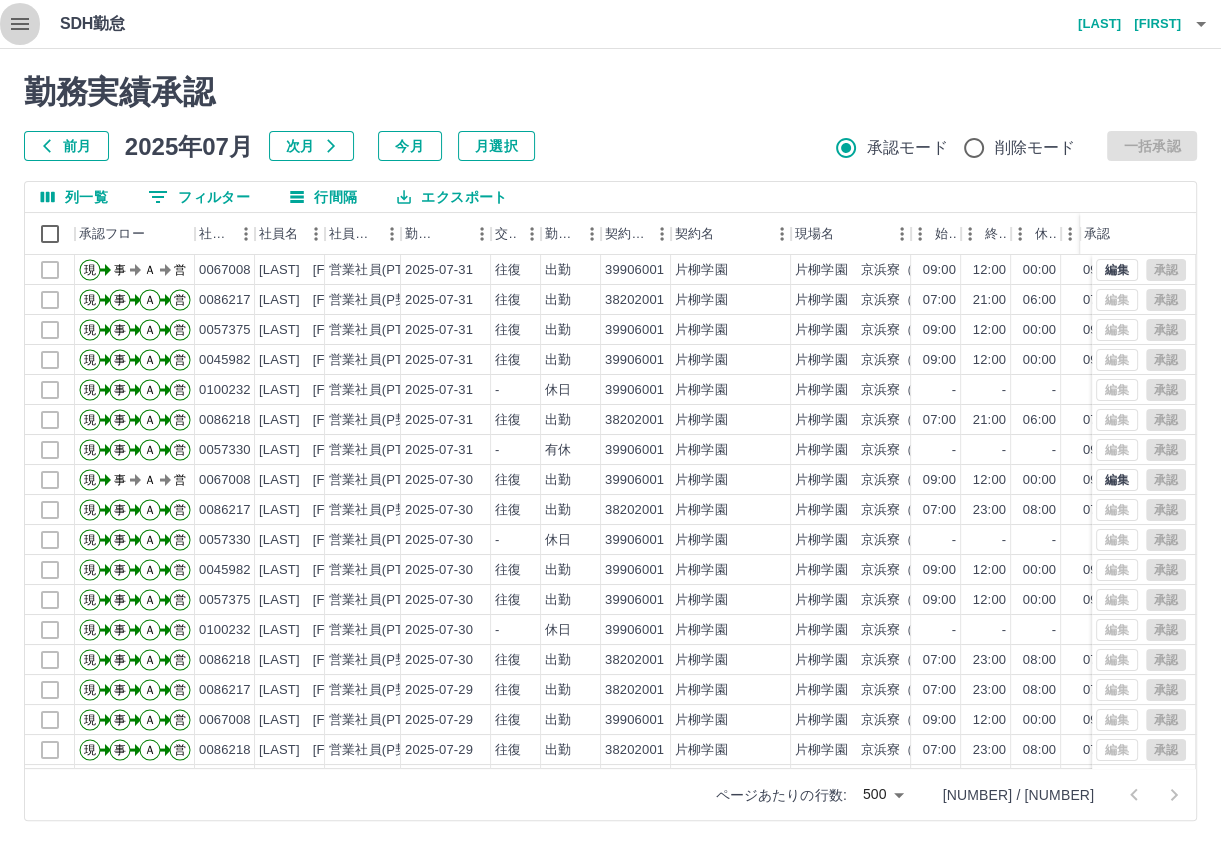 click 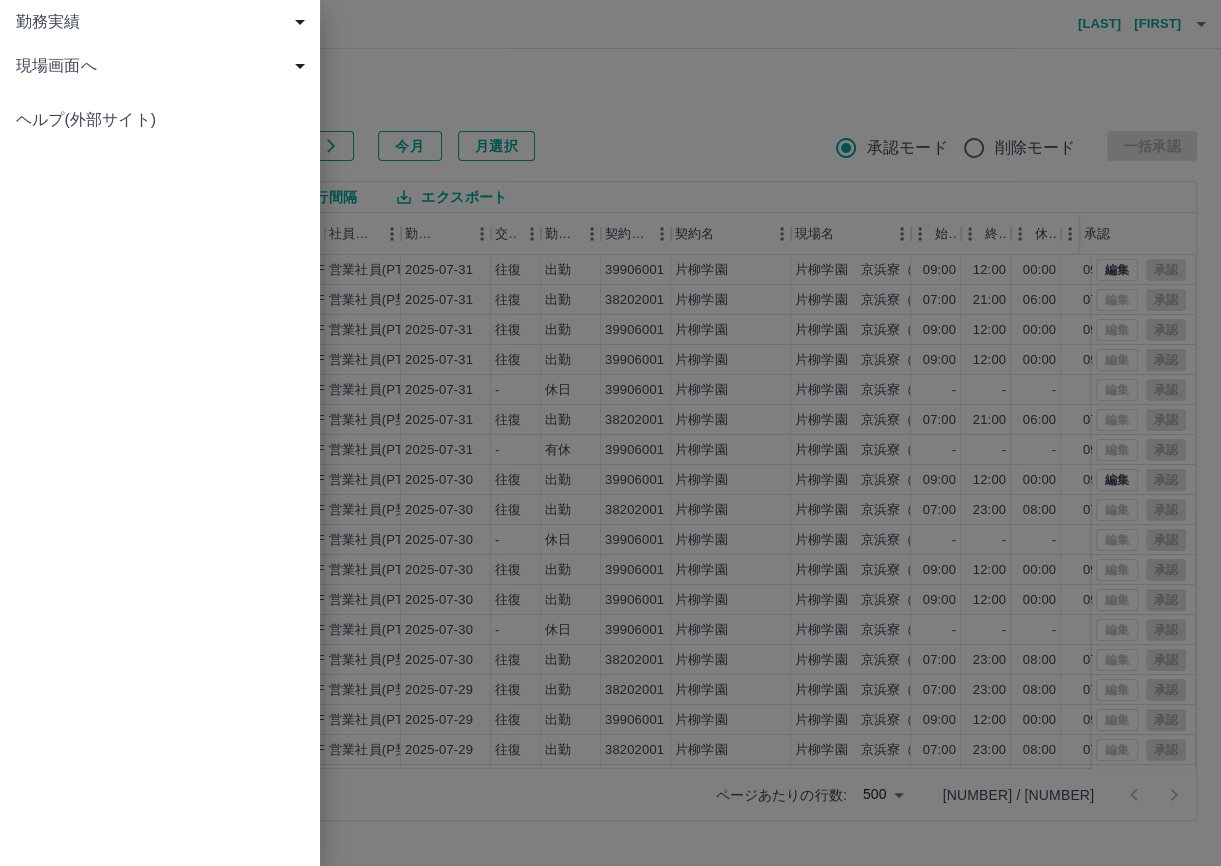 click on "現場画面へ" at bounding box center (164, 66) 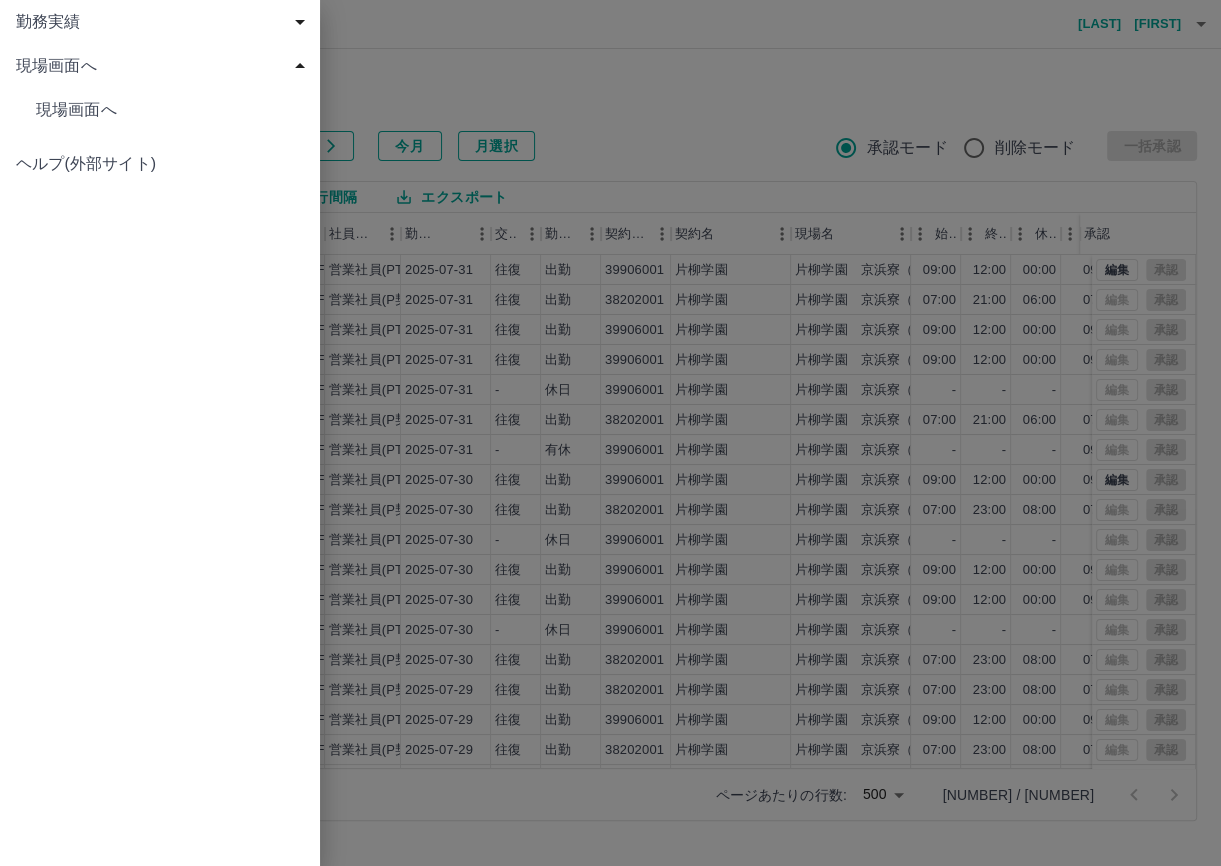 click on "現場画面へ" at bounding box center [160, 110] 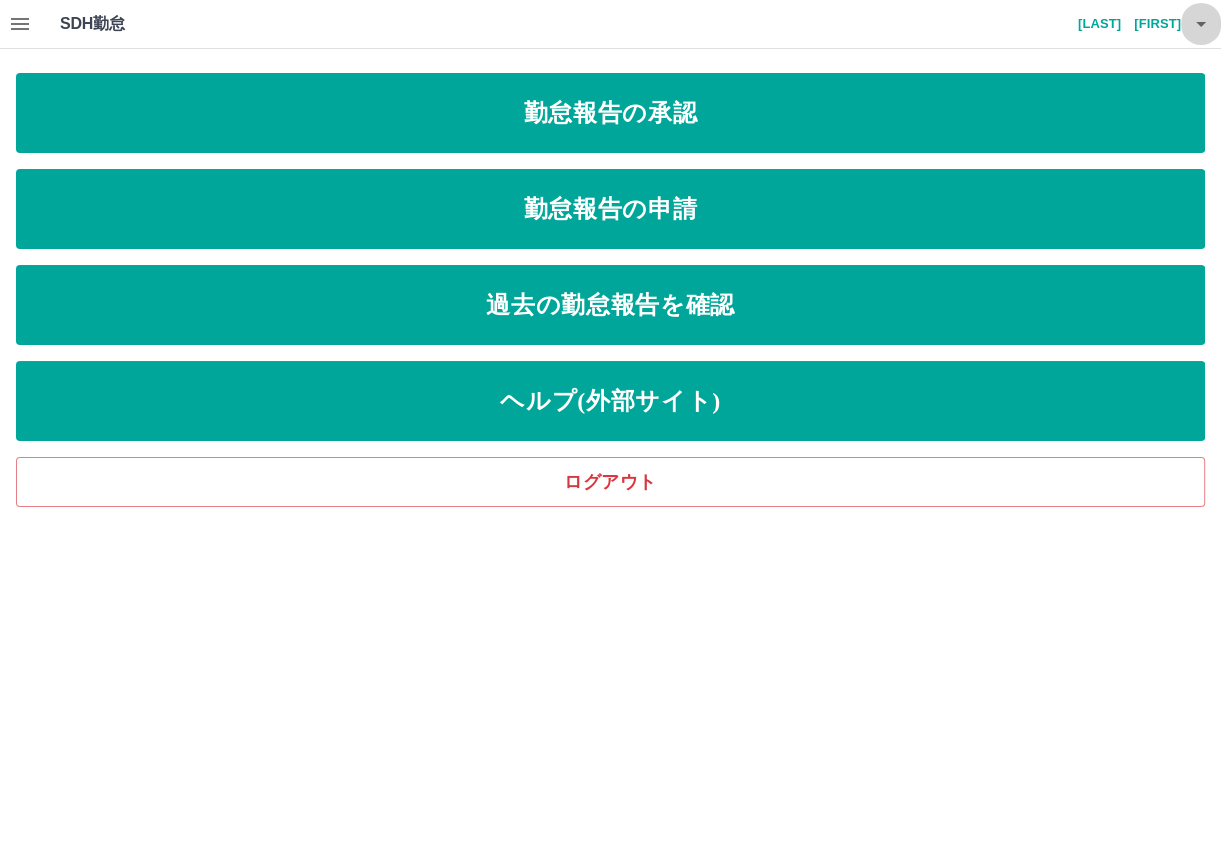 click 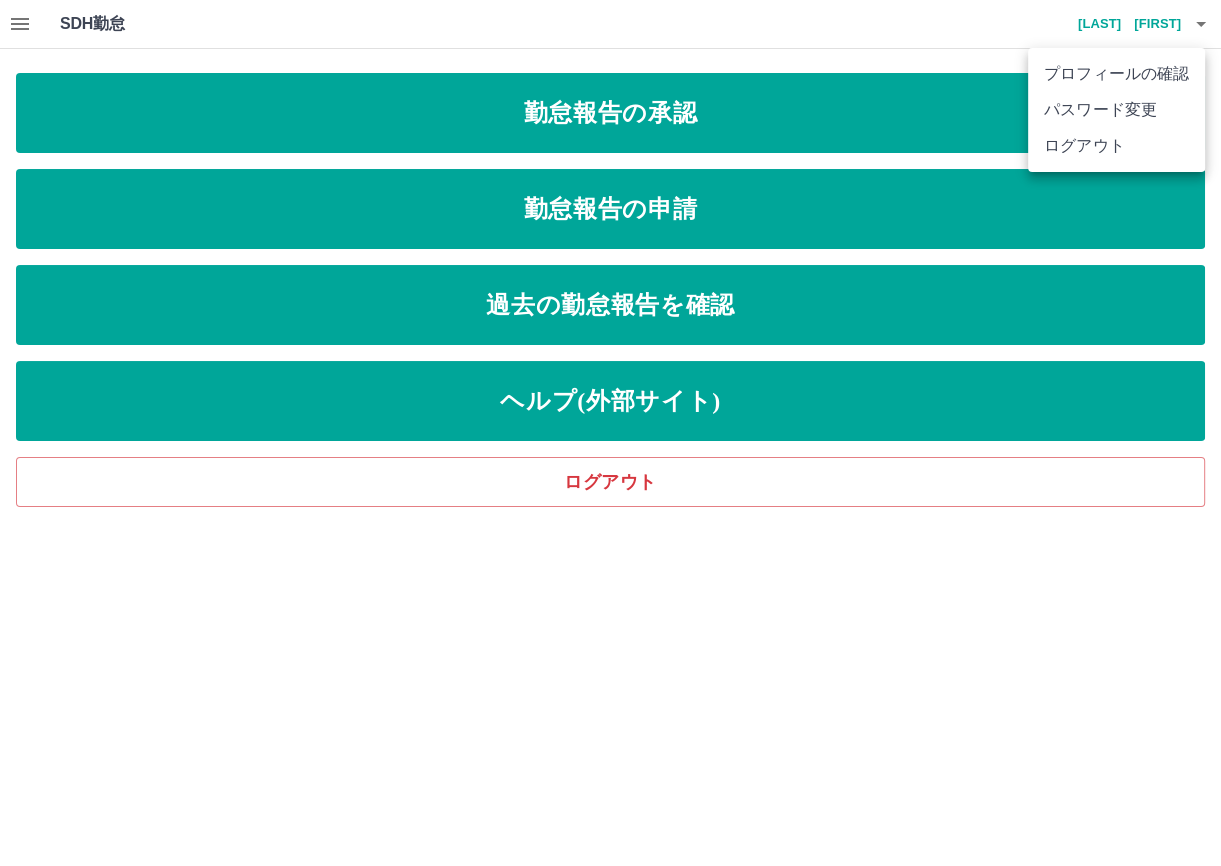 click on "ログアウト" at bounding box center [1116, 146] 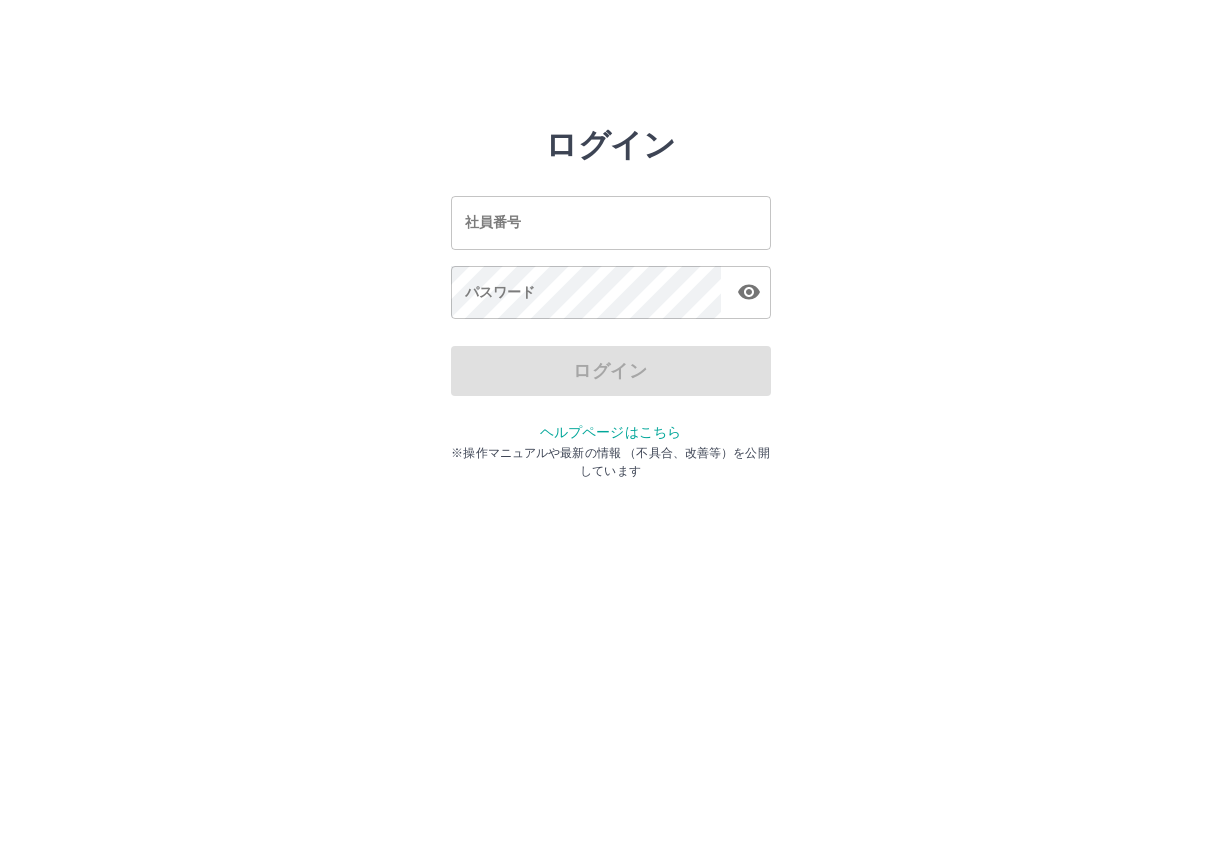 scroll, scrollTop: 0, scrollLeft: 0, axis: both 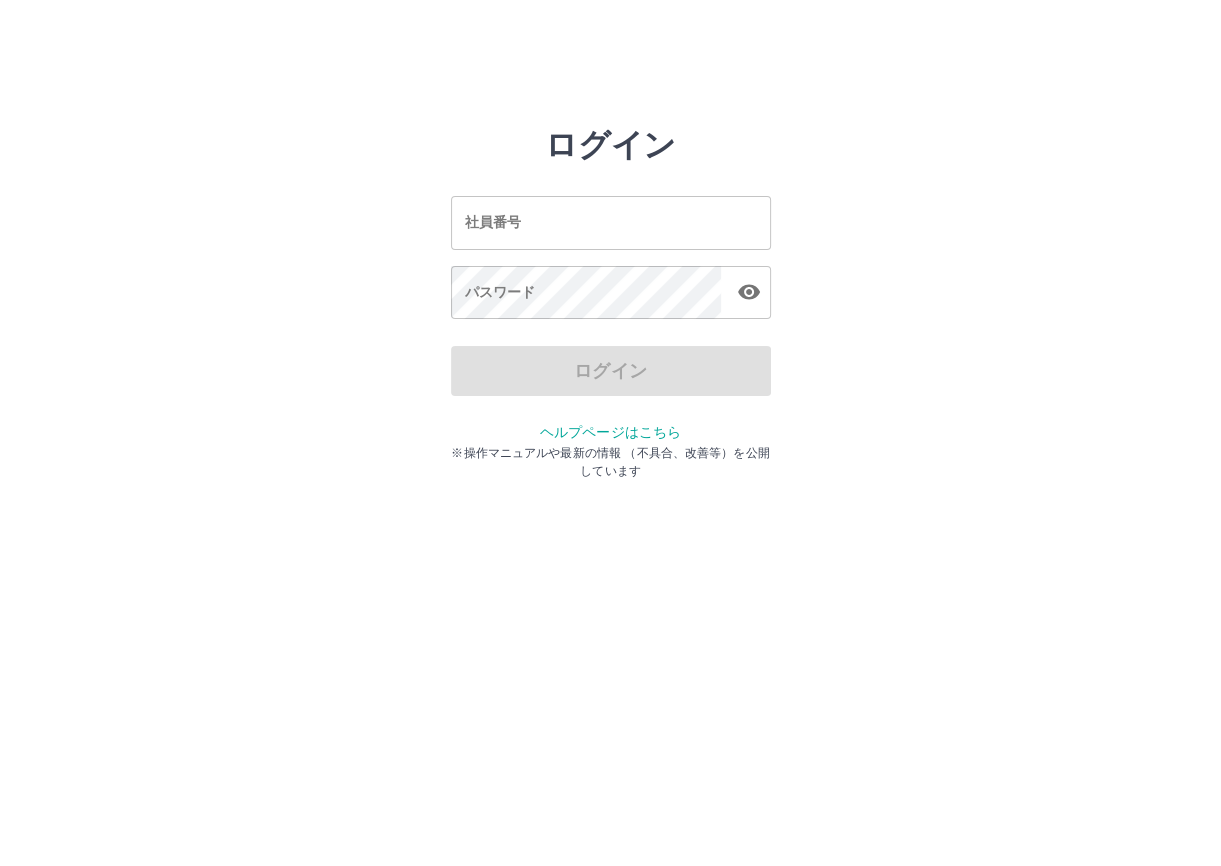 click on "社員番号" at bounding box center (611, 222) 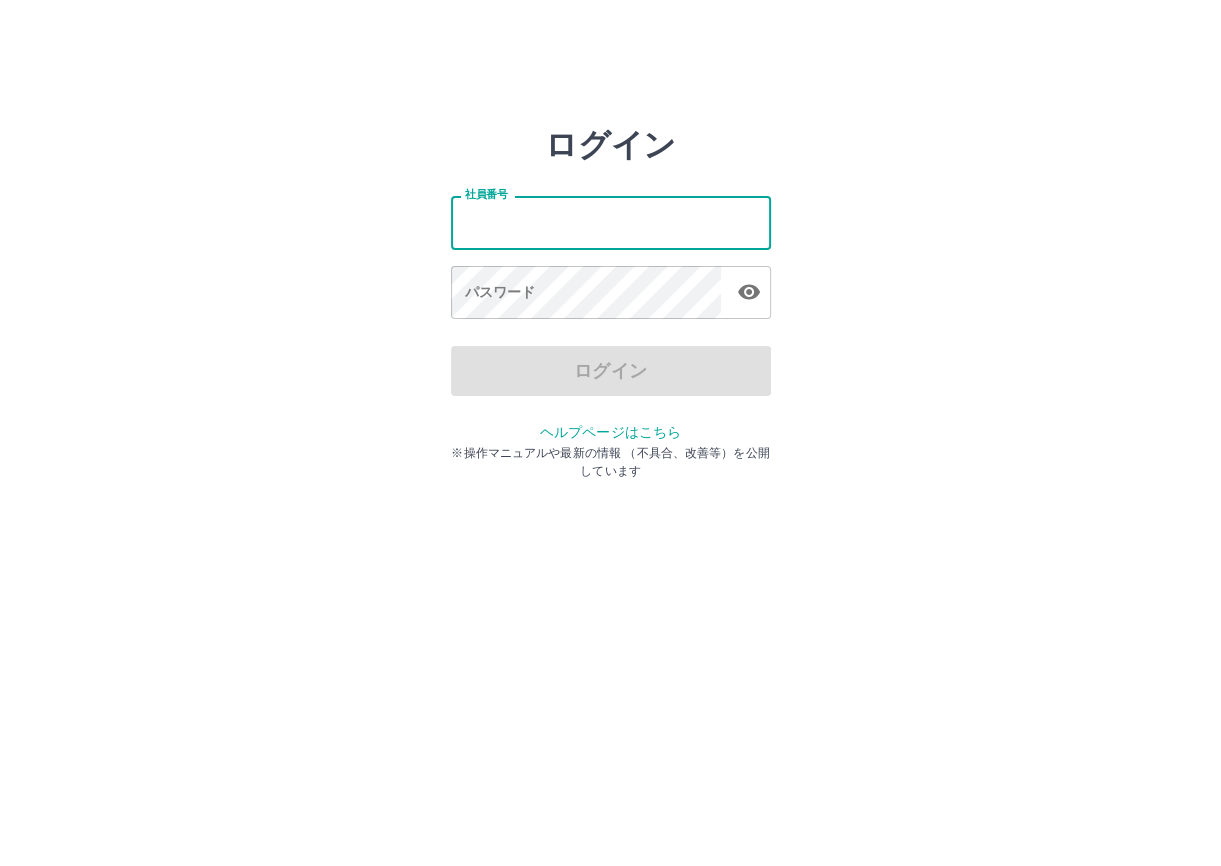 type on "*******" 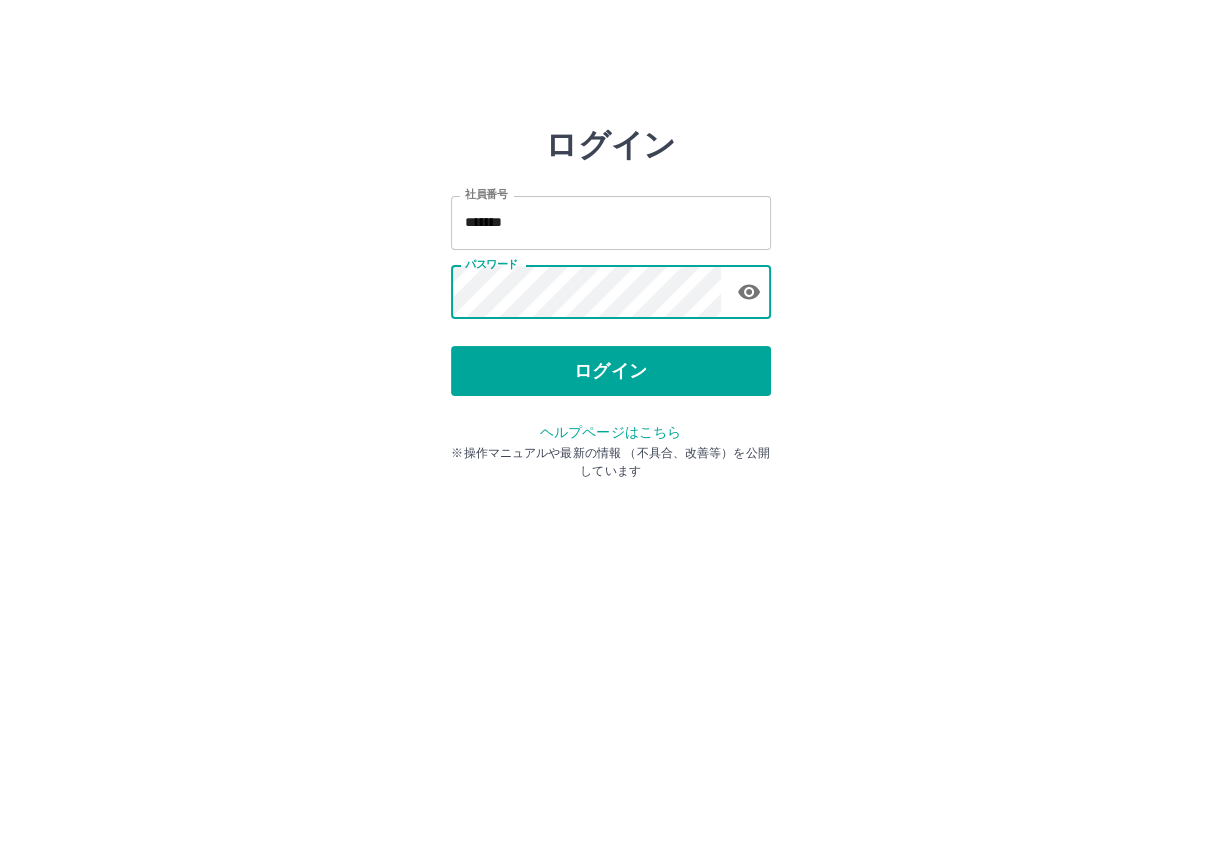 click 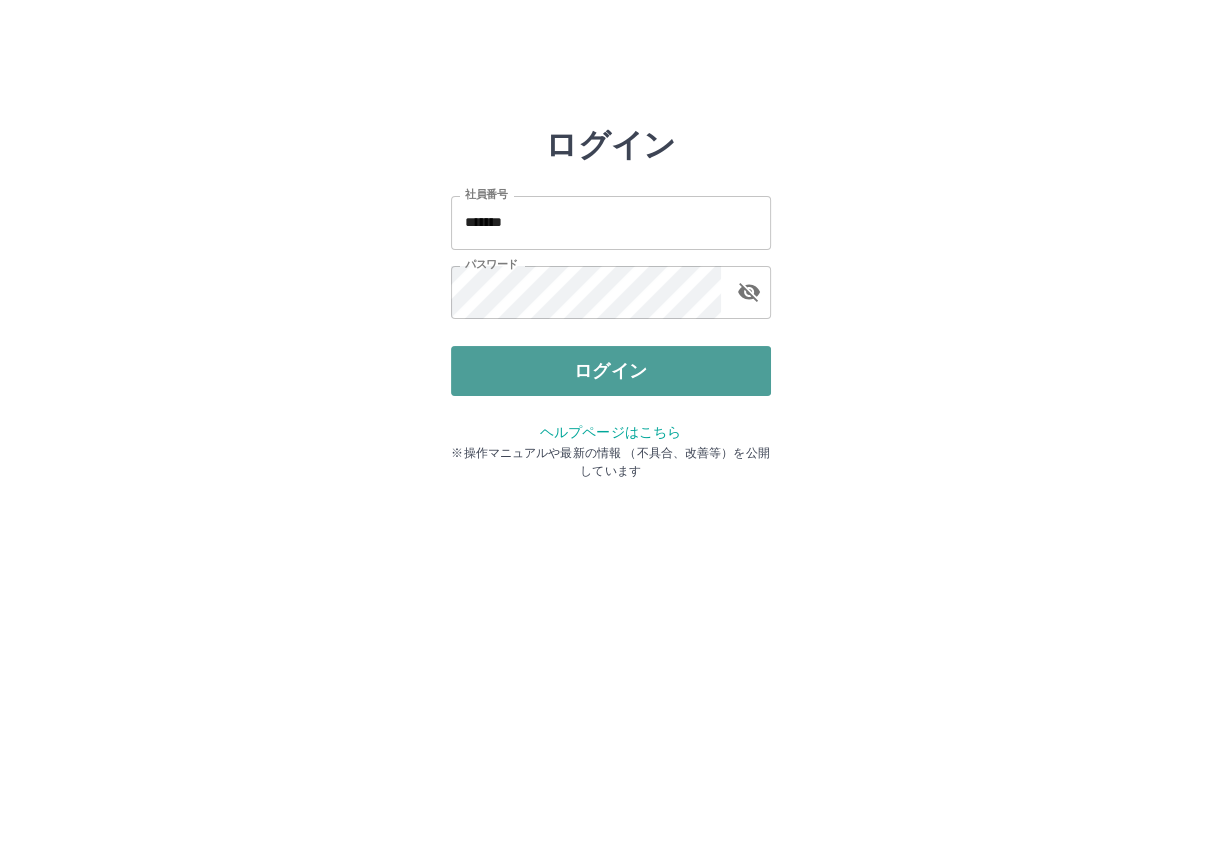 click on "ログイン" at bounding box center (611, 371) 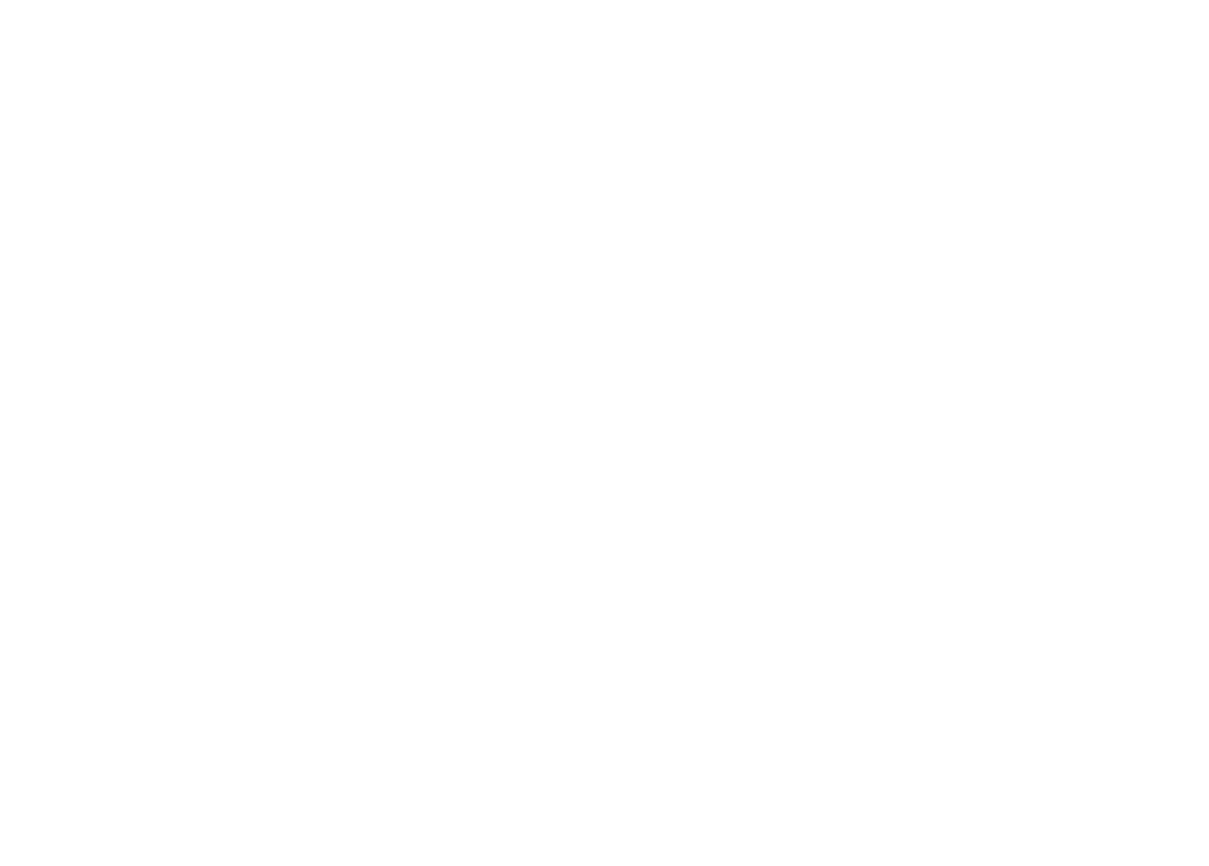 scroll, scrollTop: 0, scrollLeft: 0, axis: both 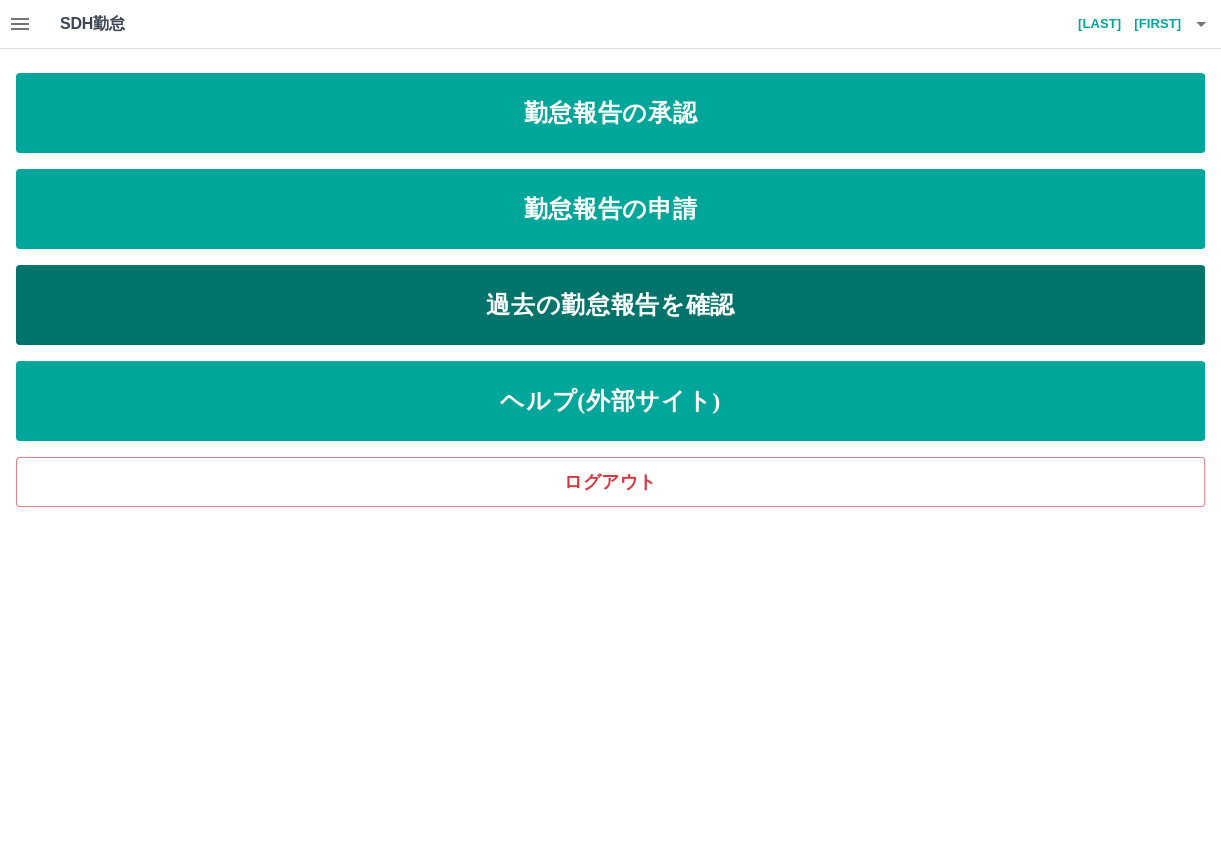 click on "過去の勤怠報告を確認" at bounding box center (610, 305) 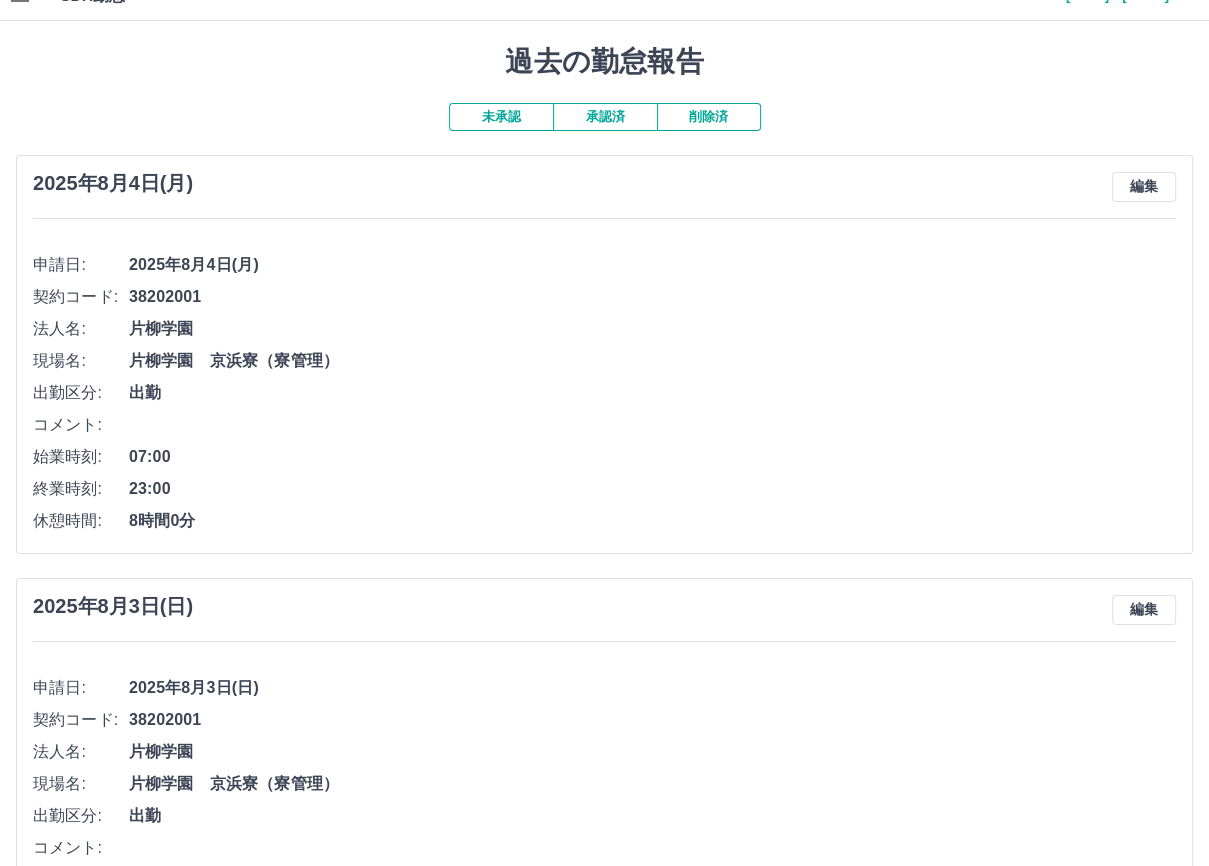 scroll, scrollTop: 0, scrollLeft: 0, axis: both 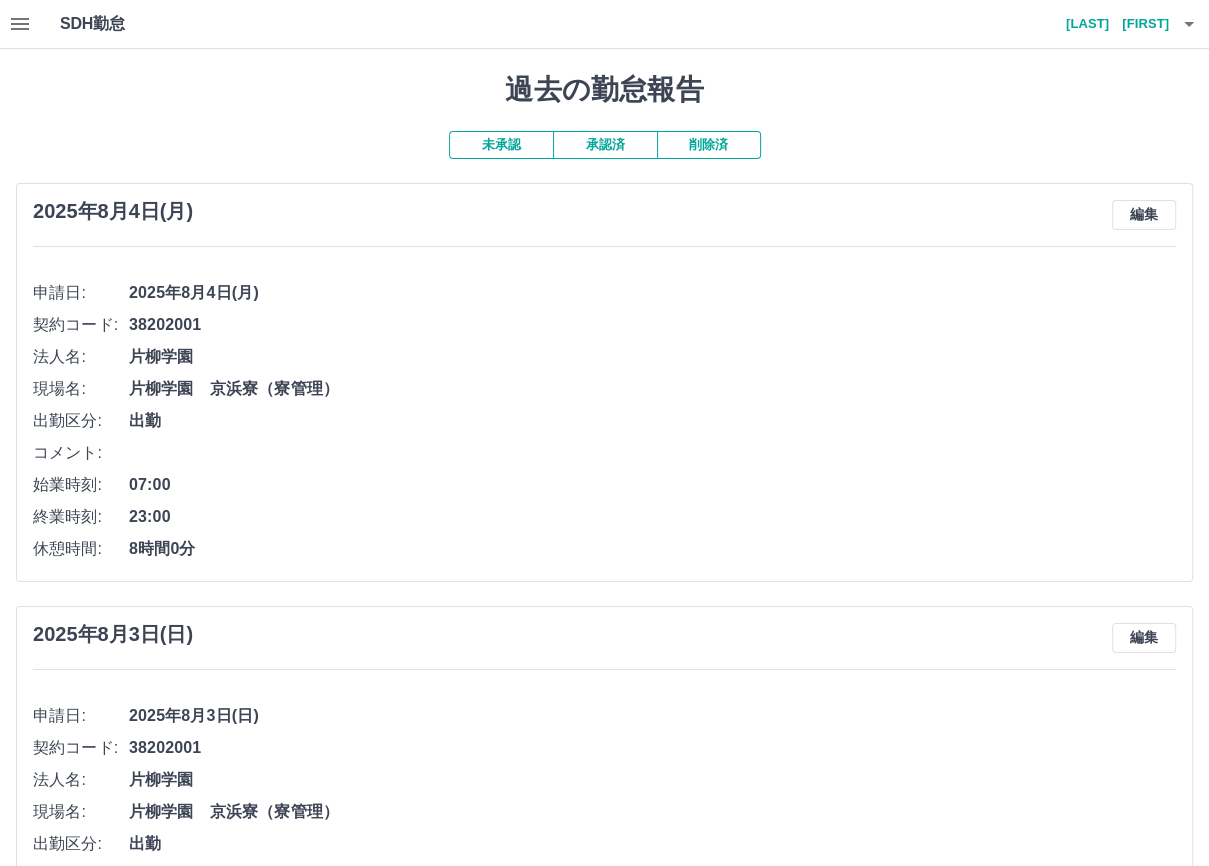 click on "承認済" at bounding box center [605, 145] 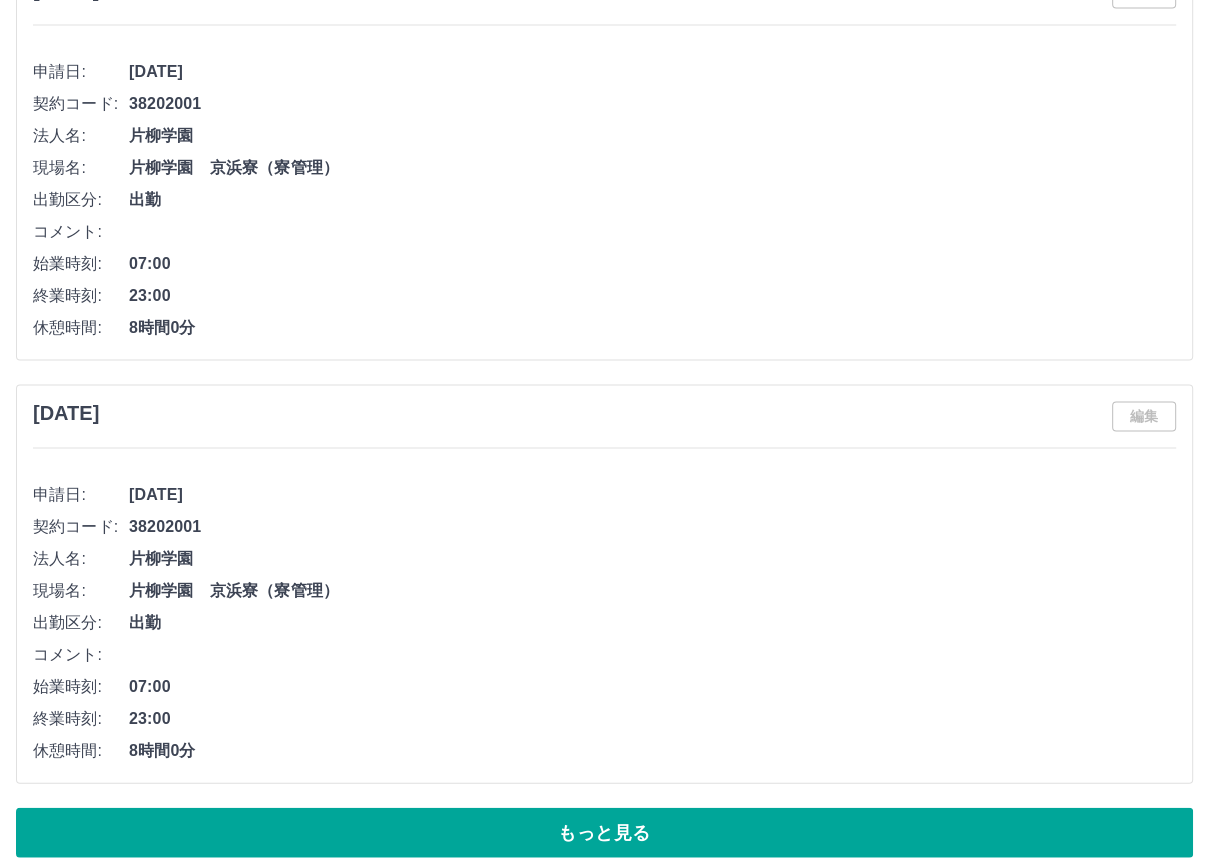 scroll, scrollTop: 9088, scrollLeft: 0, axis: vertical 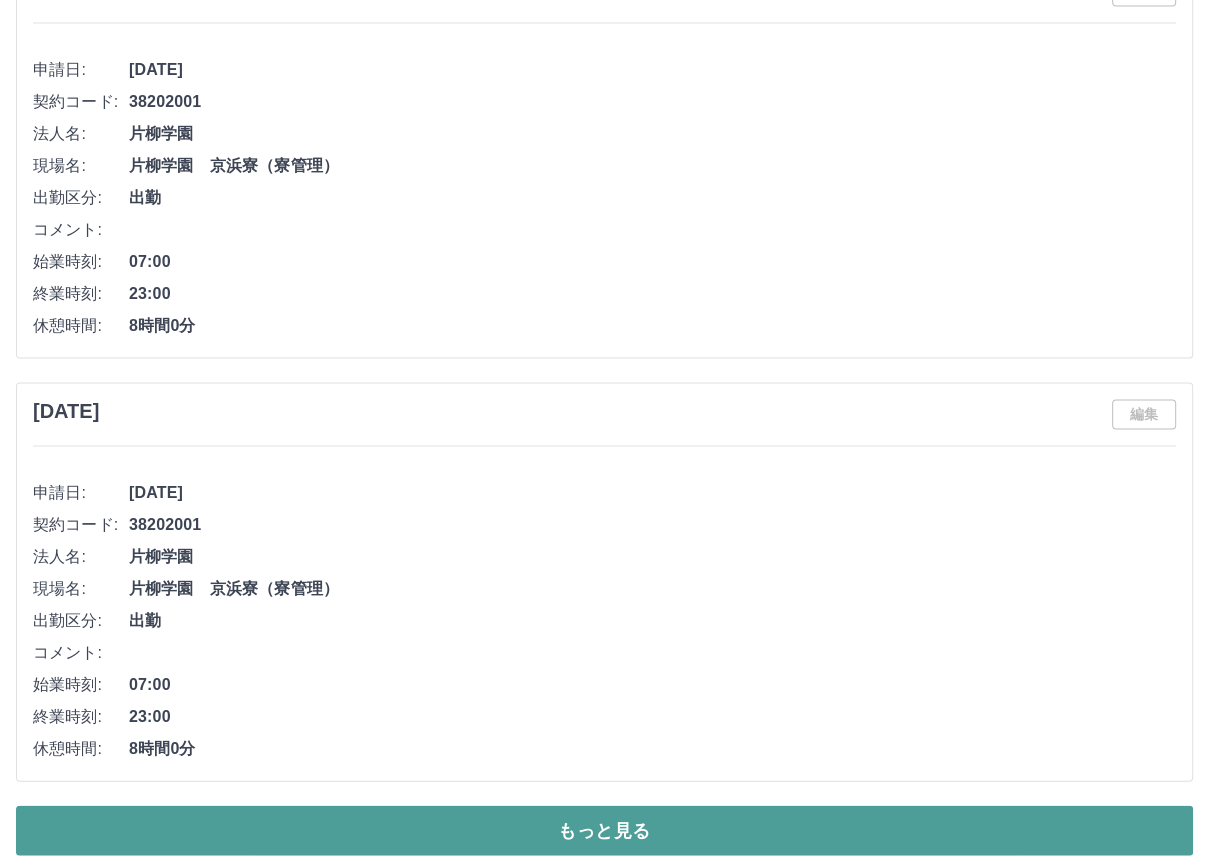 click on "もっと見る" at bounding box center (604, 831) 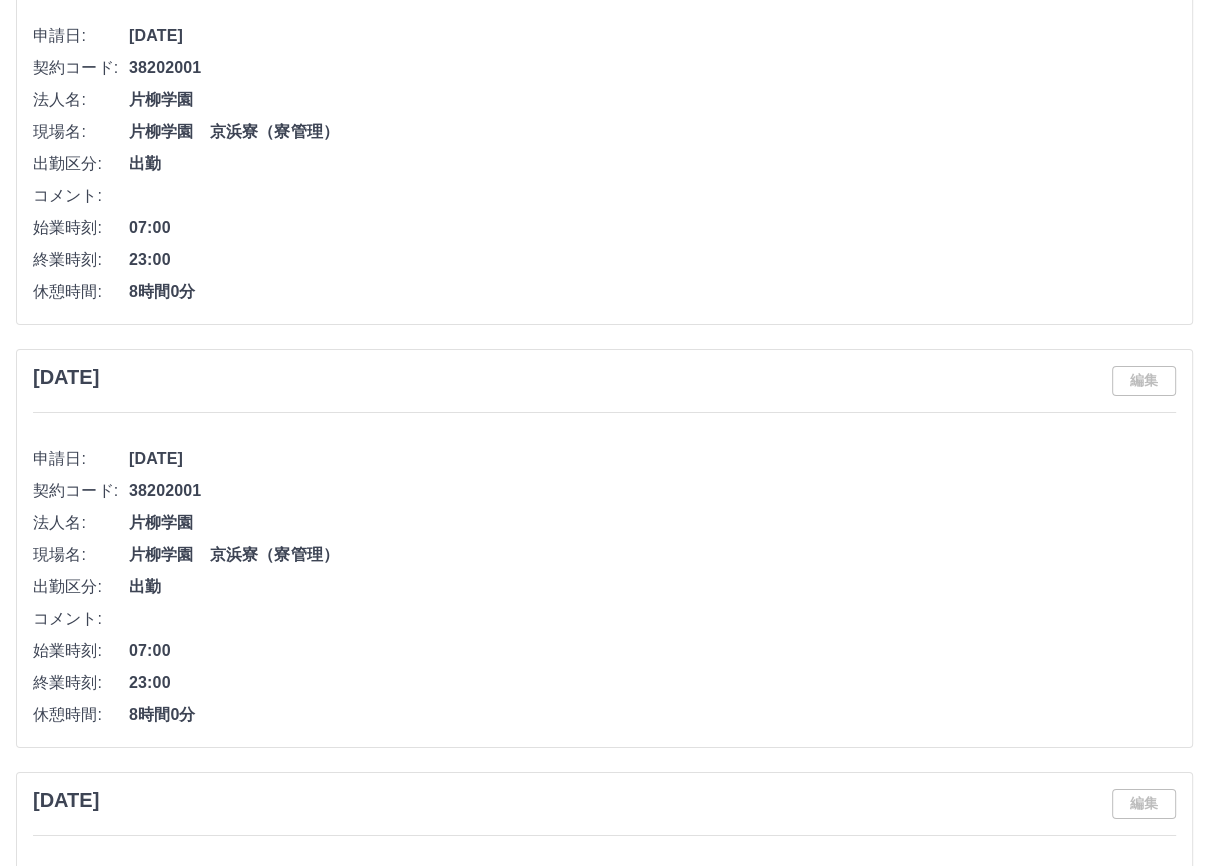 scroll, scrollTop: 11808, scrollLeft: 0, axis: vertical 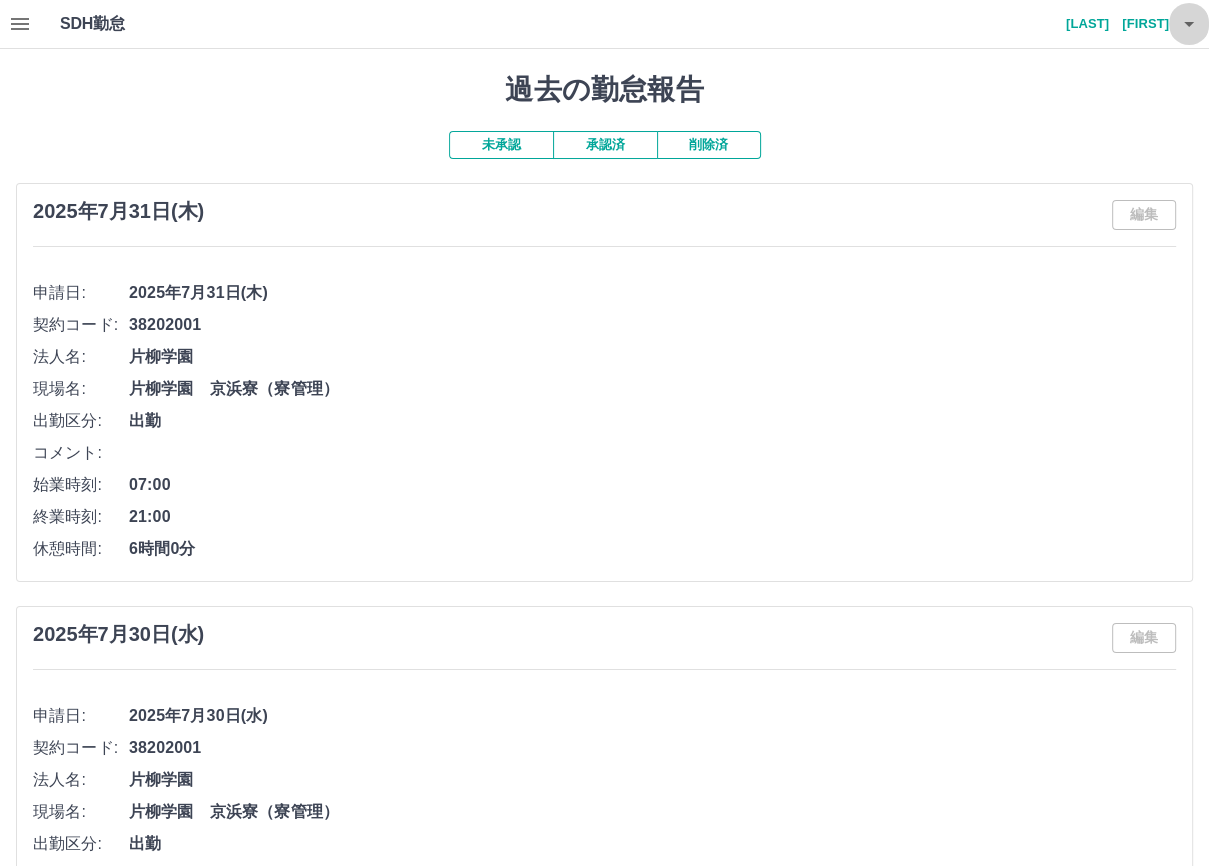 click 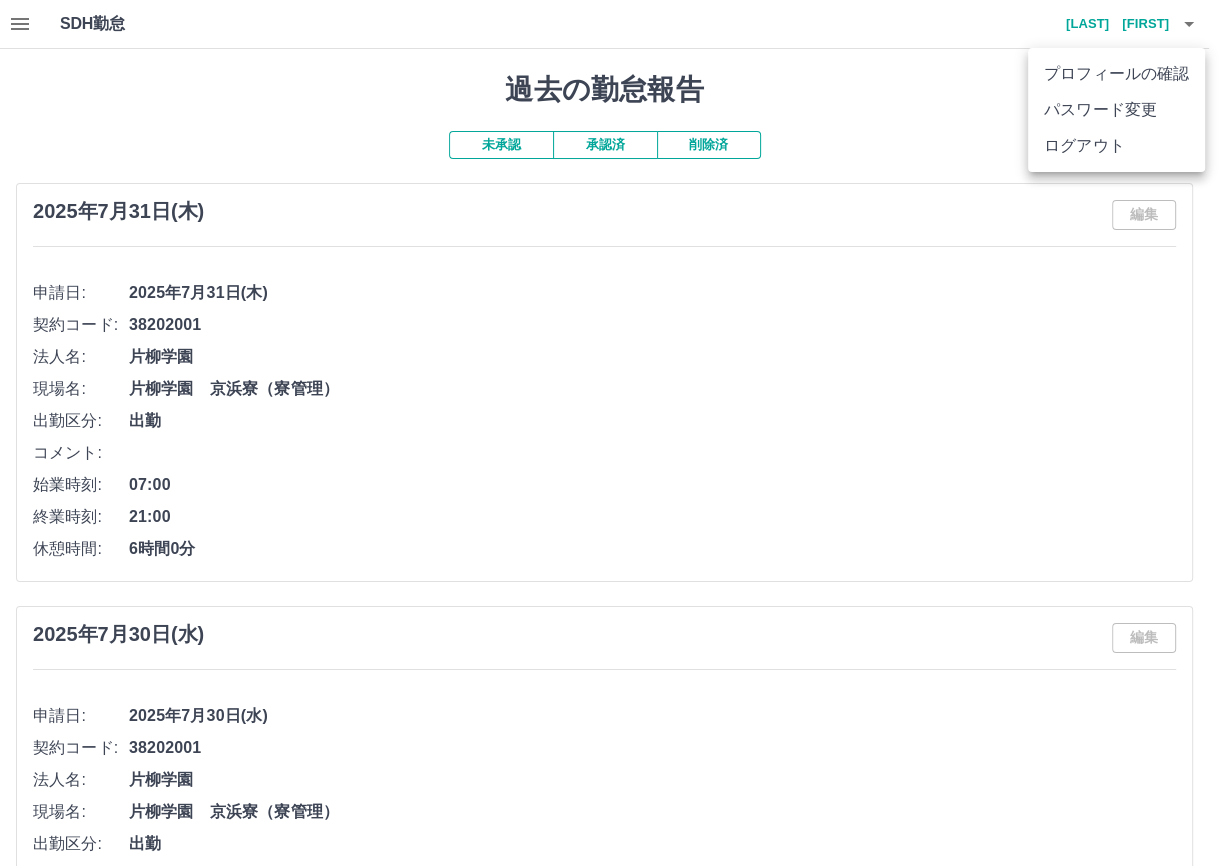 click at bounding box center [610, 433] 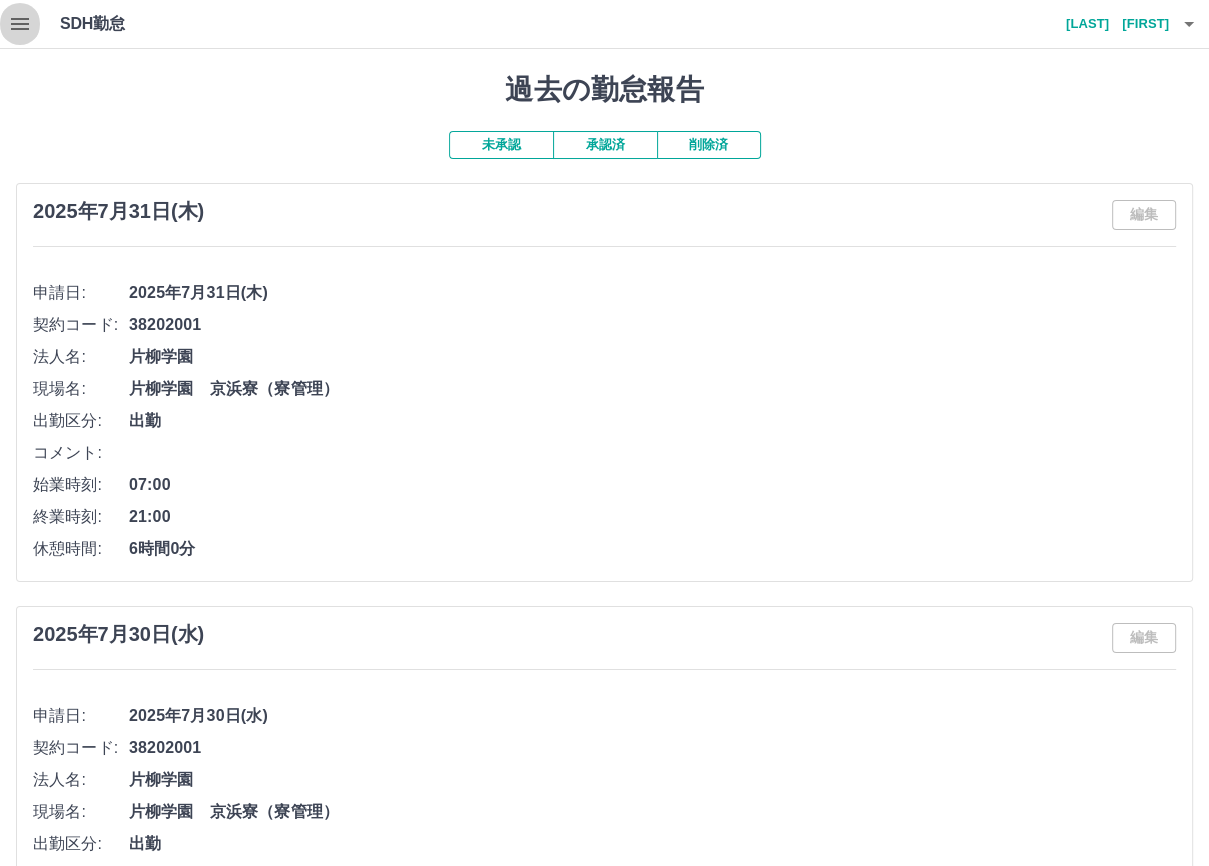 click 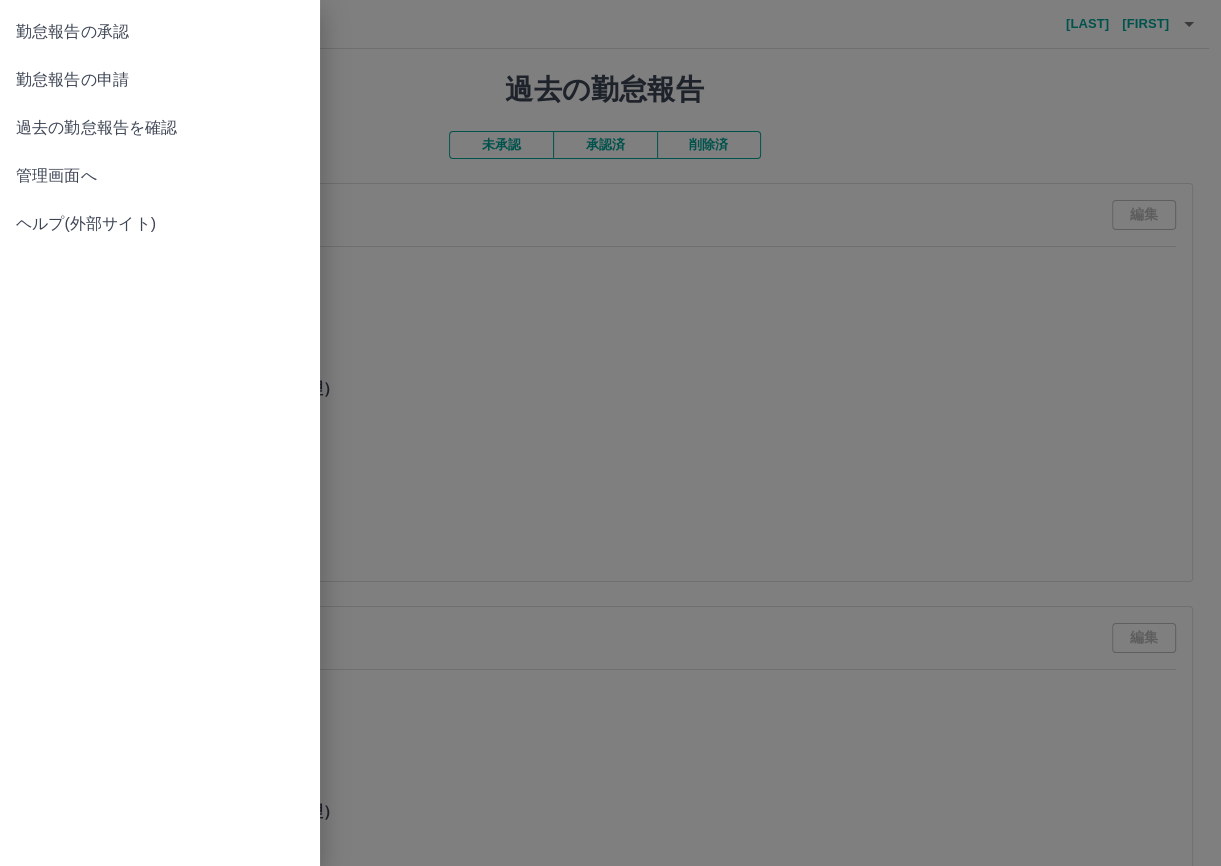 click on "管理画面へ" at bounding box center (160, 176) 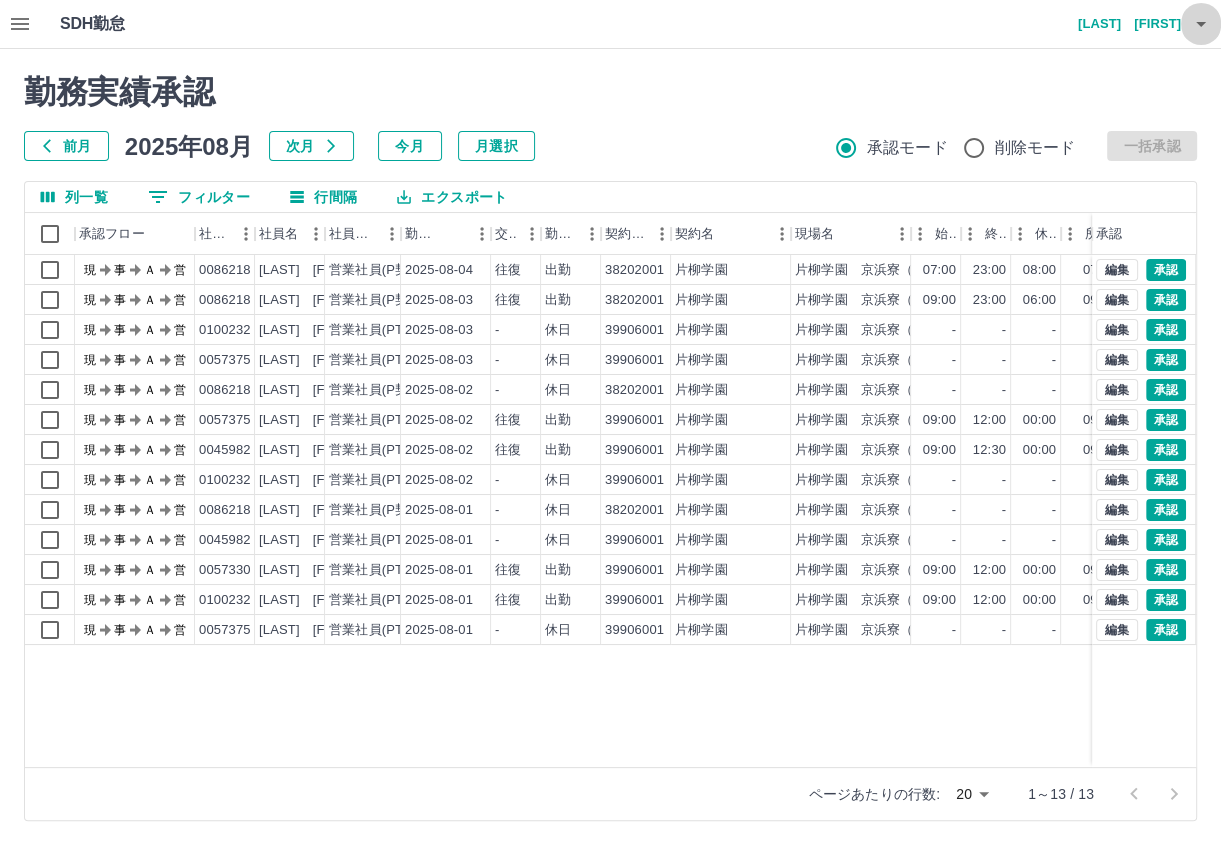 click 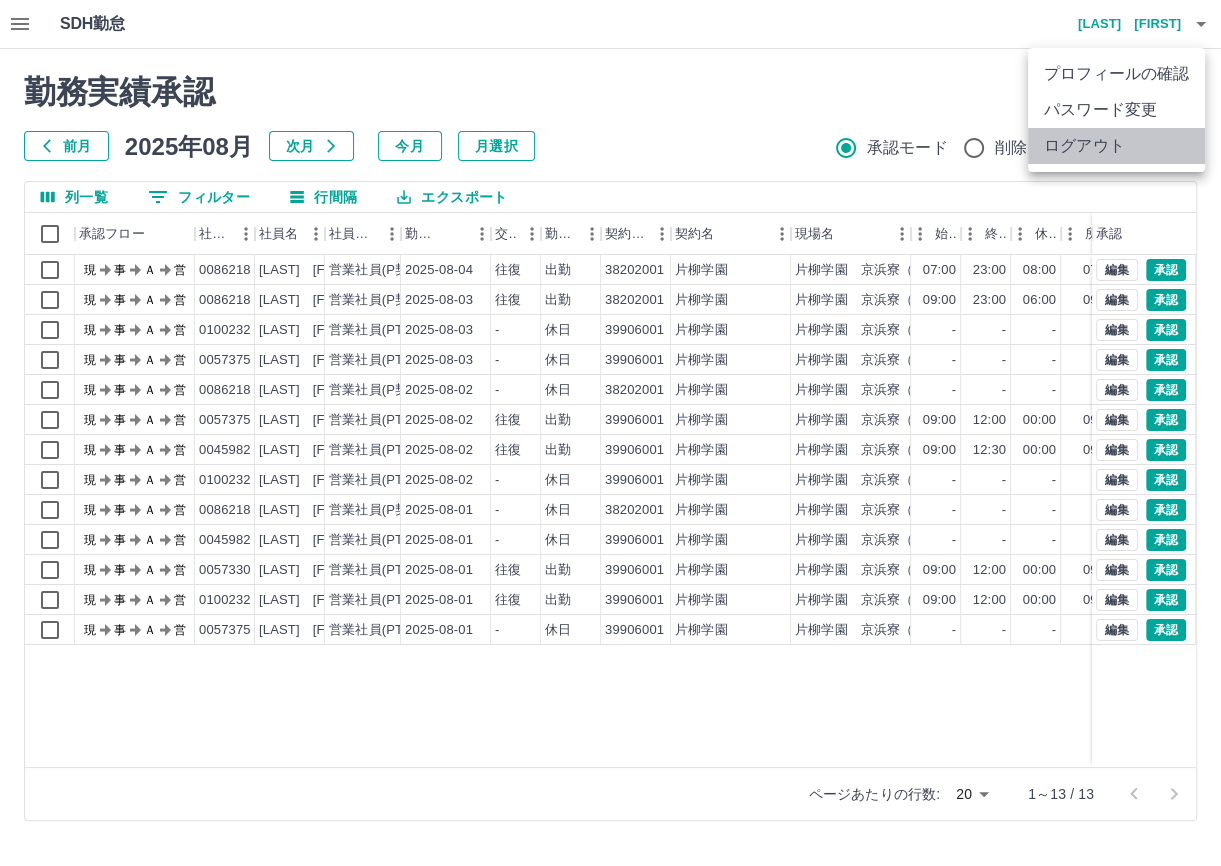 click on "ログアウト" at bounding box center [1116, 146] 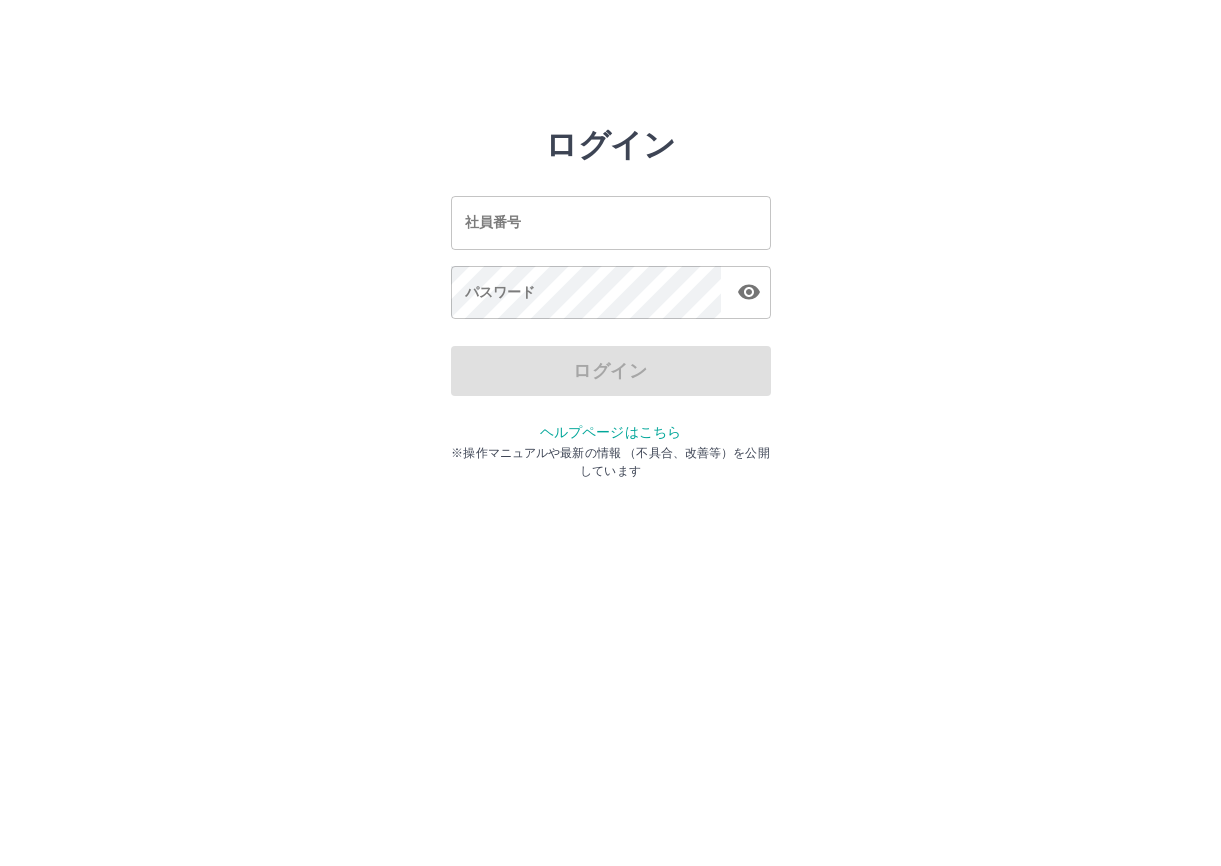 scroll, scrollTop: 0, scrollLeft: 0, axis: both 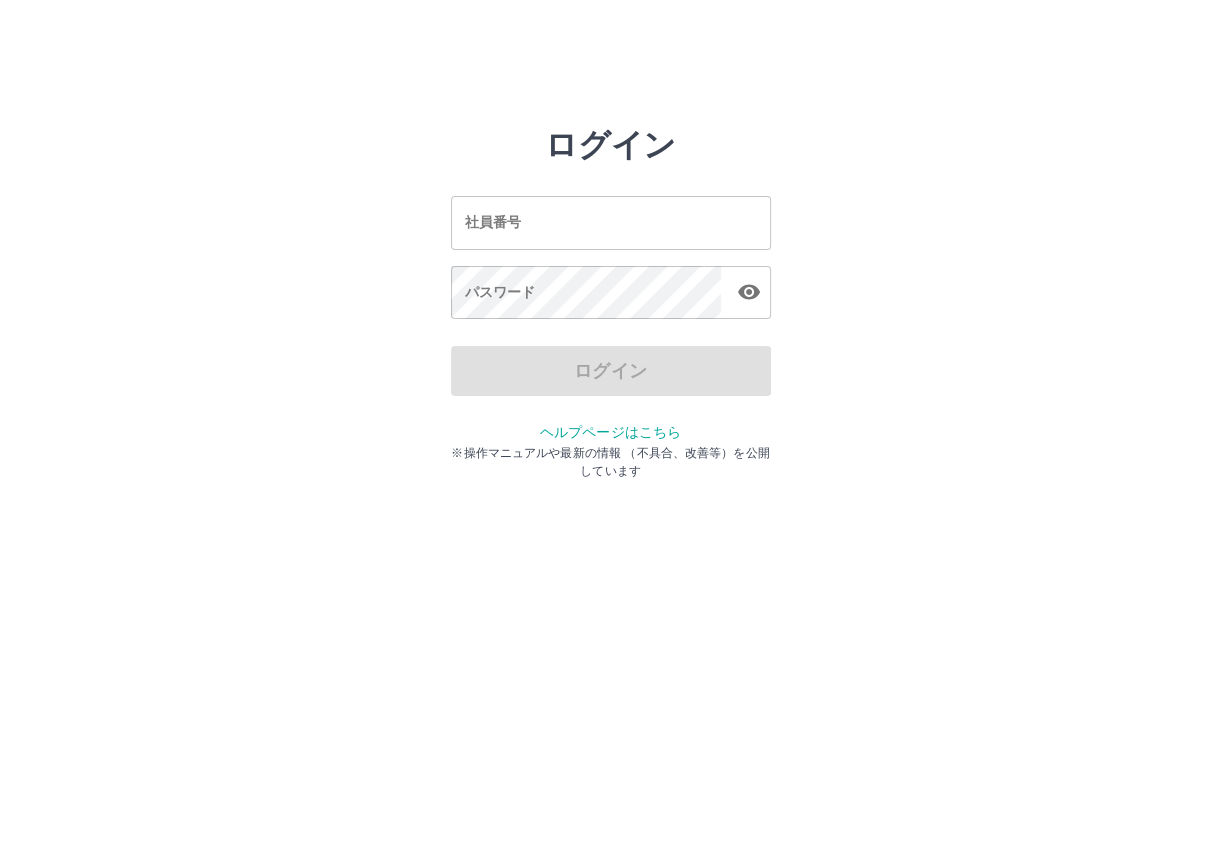 click on "社員番号" at bounding box center [611, 222] 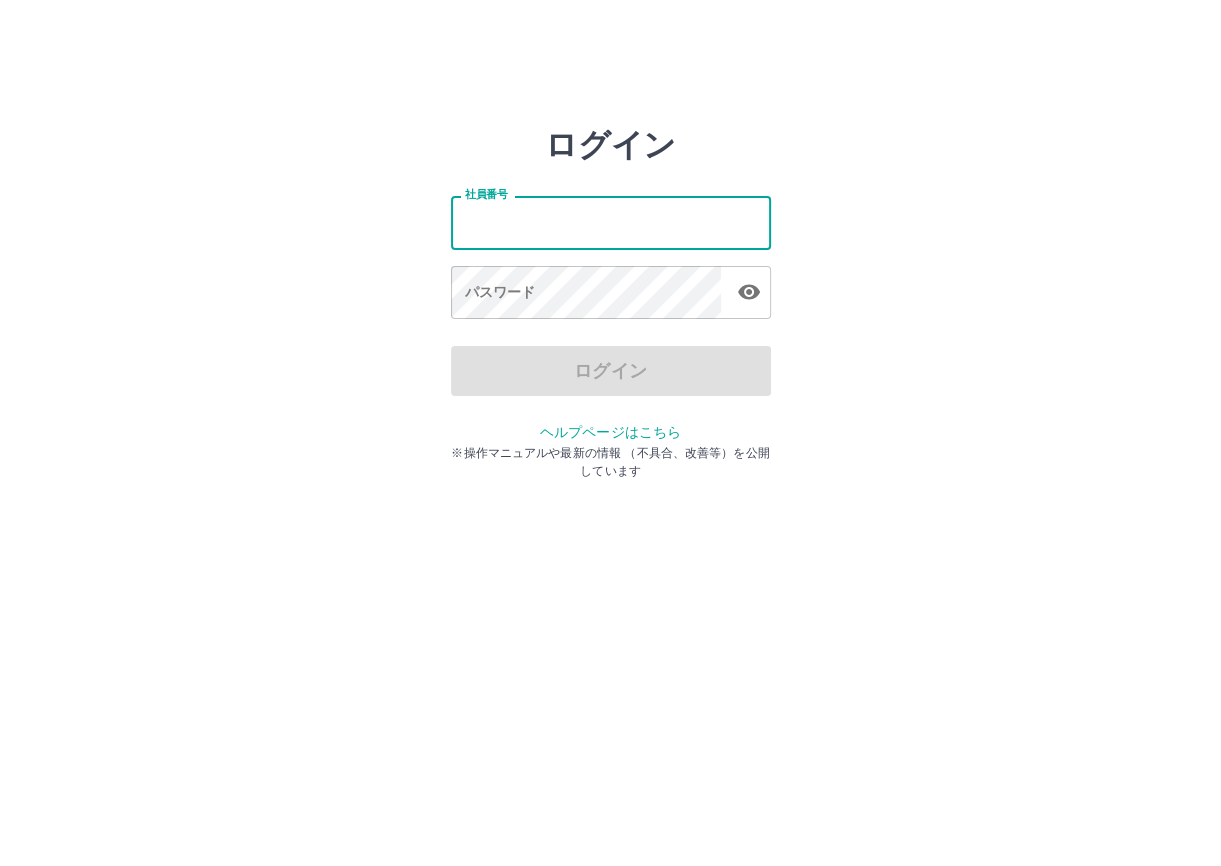 type on "*******" 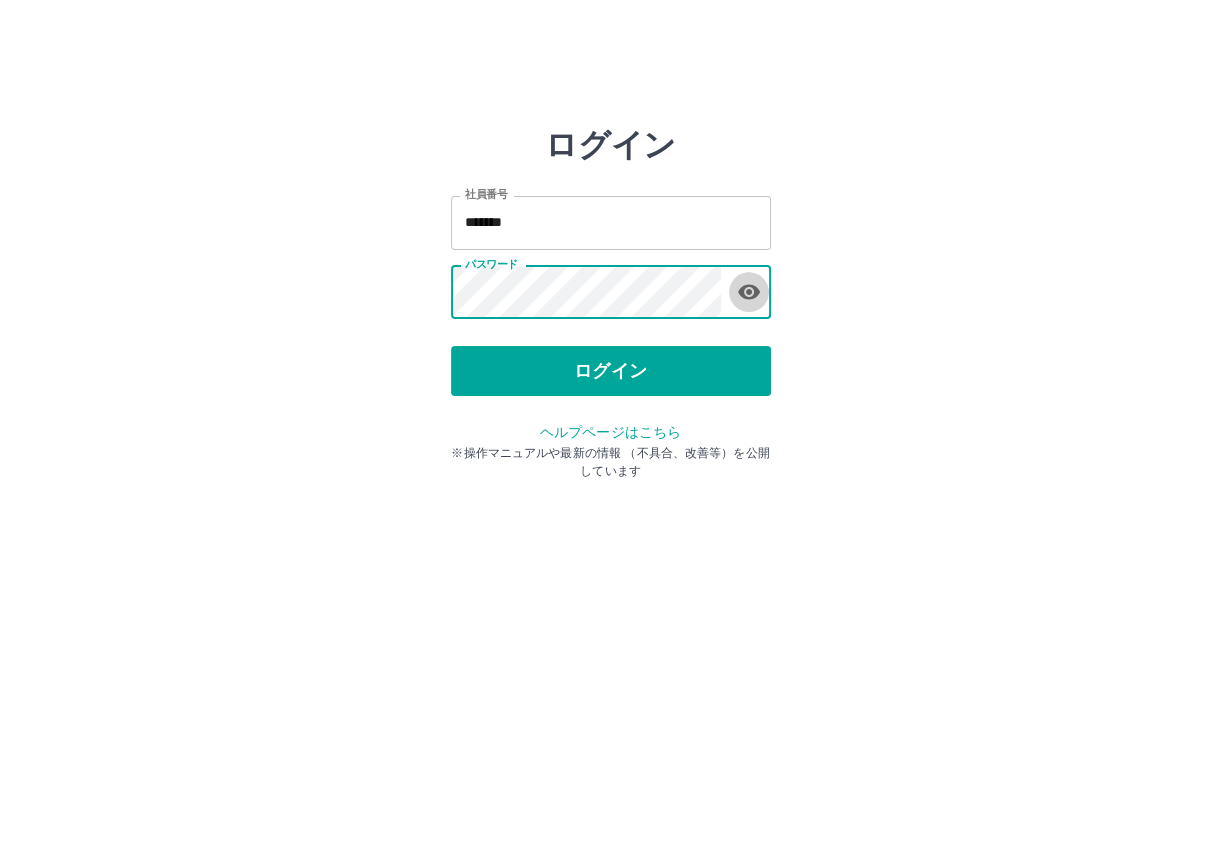 click 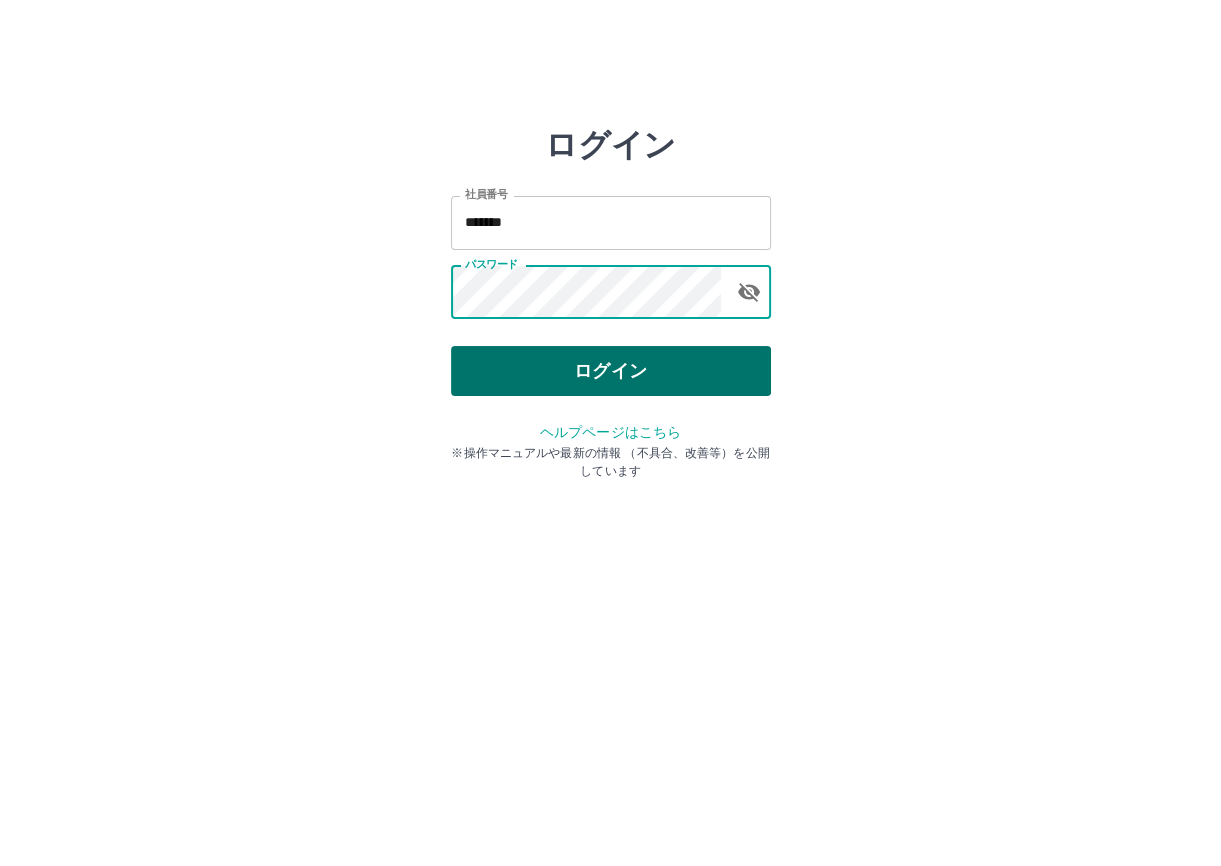 click on "ログイン" at bounding box center [611, 371] 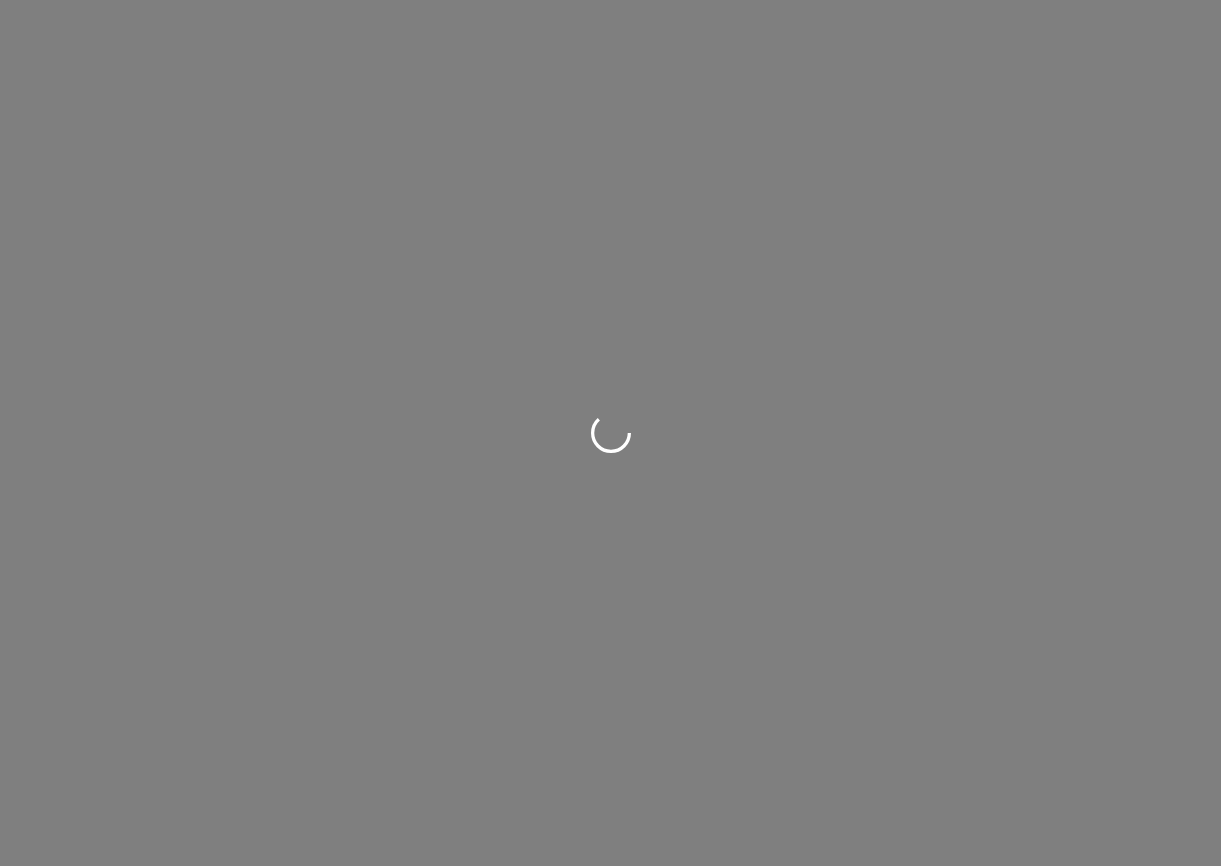 scroll, scrollTop: 0, scrollLeft: 0, axis: both 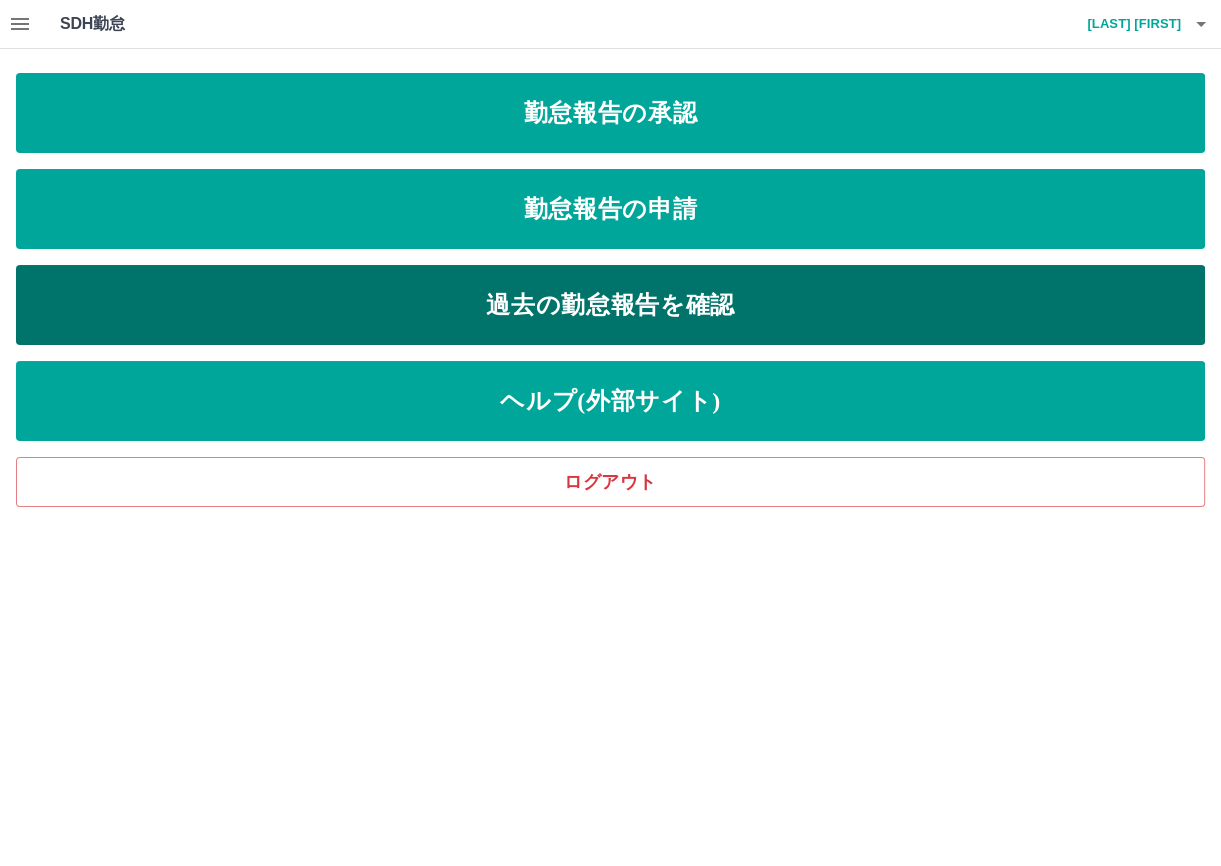 click on "過去の勤怠報告を確認" at bounding box center (610, 305) 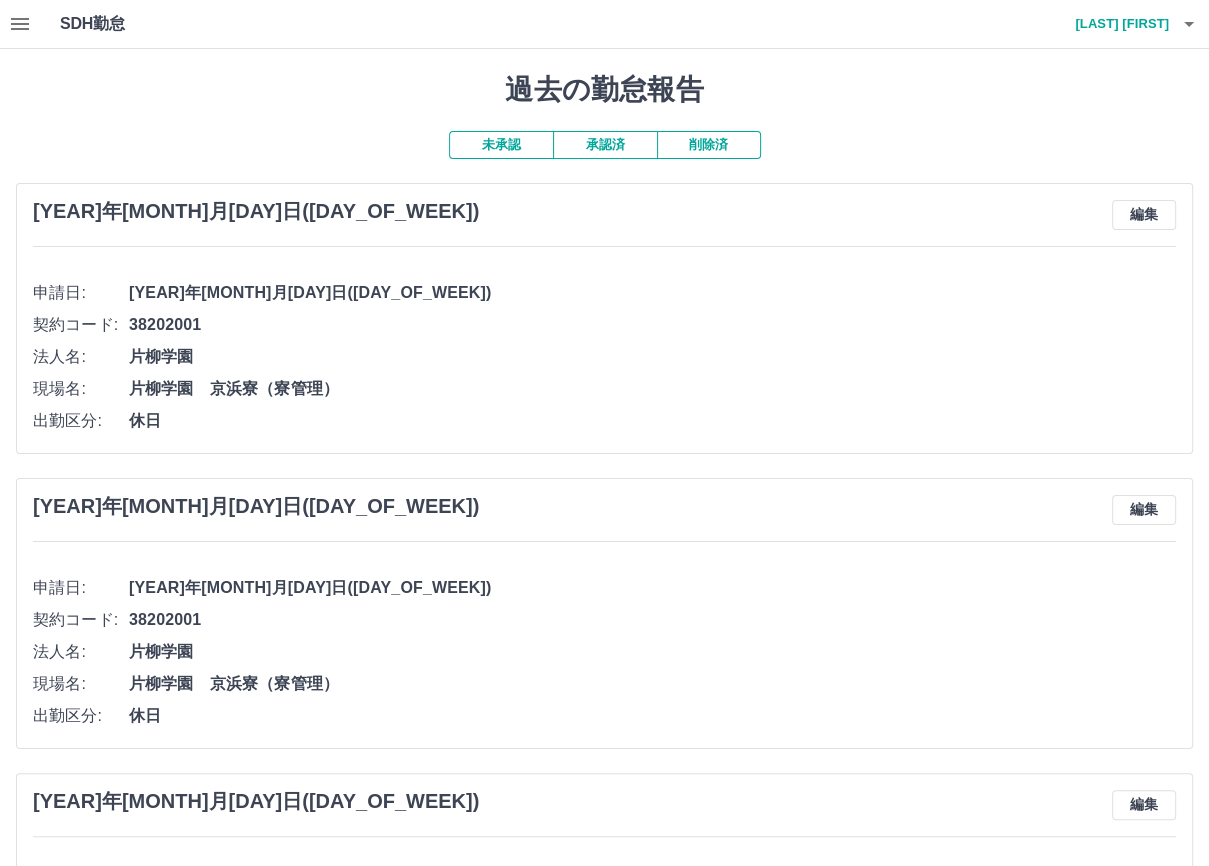 click 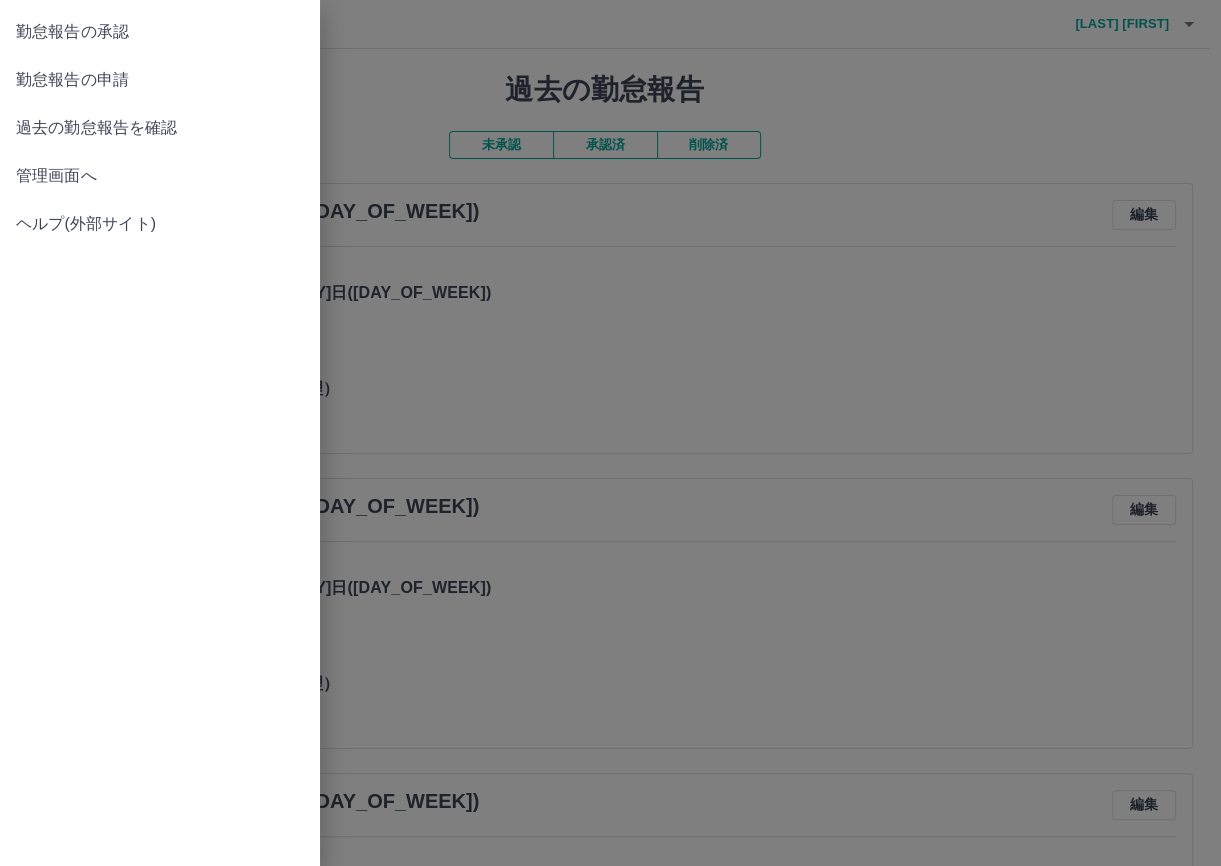 click on "管理画面へ" at bounding box center [160, 176] 